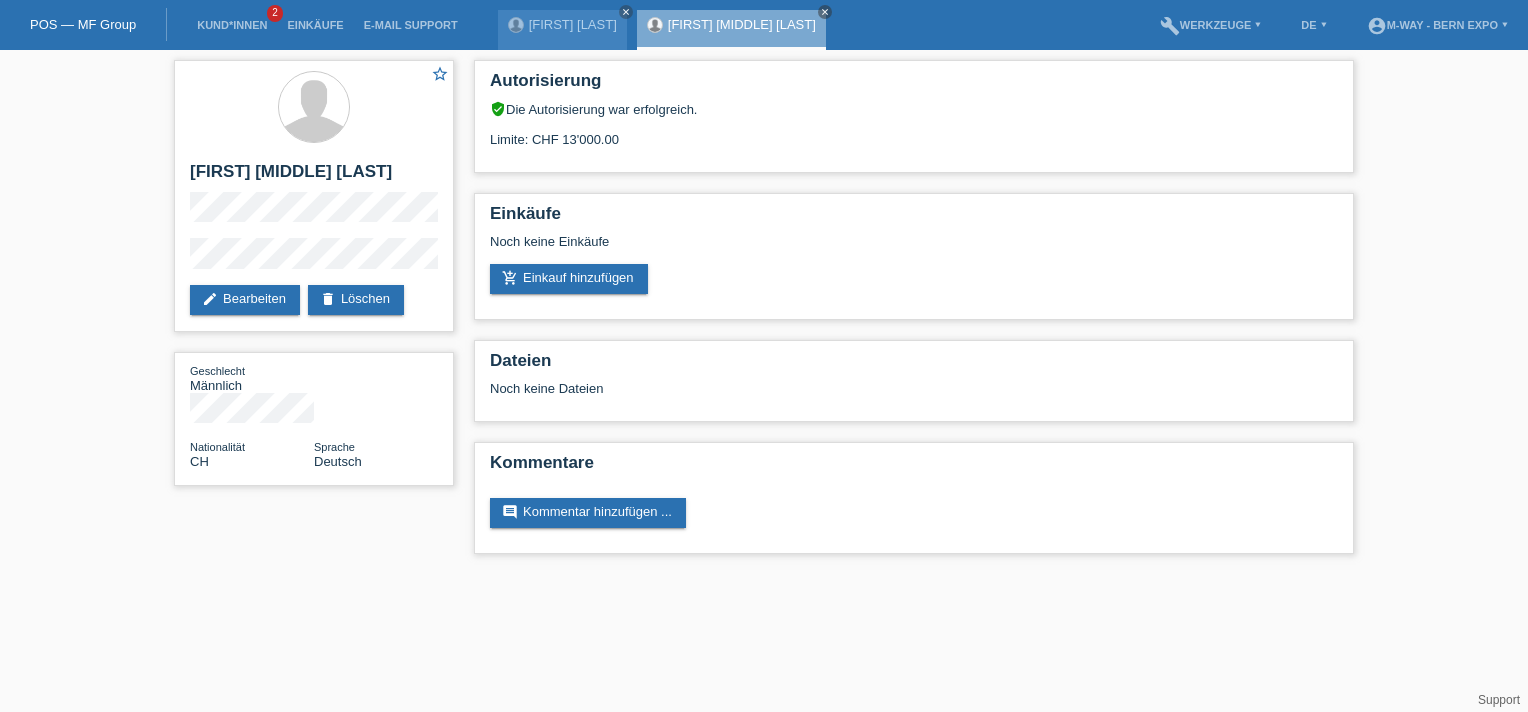 scroll, scrollTop: 0, scrollLeft: 0, axis: both 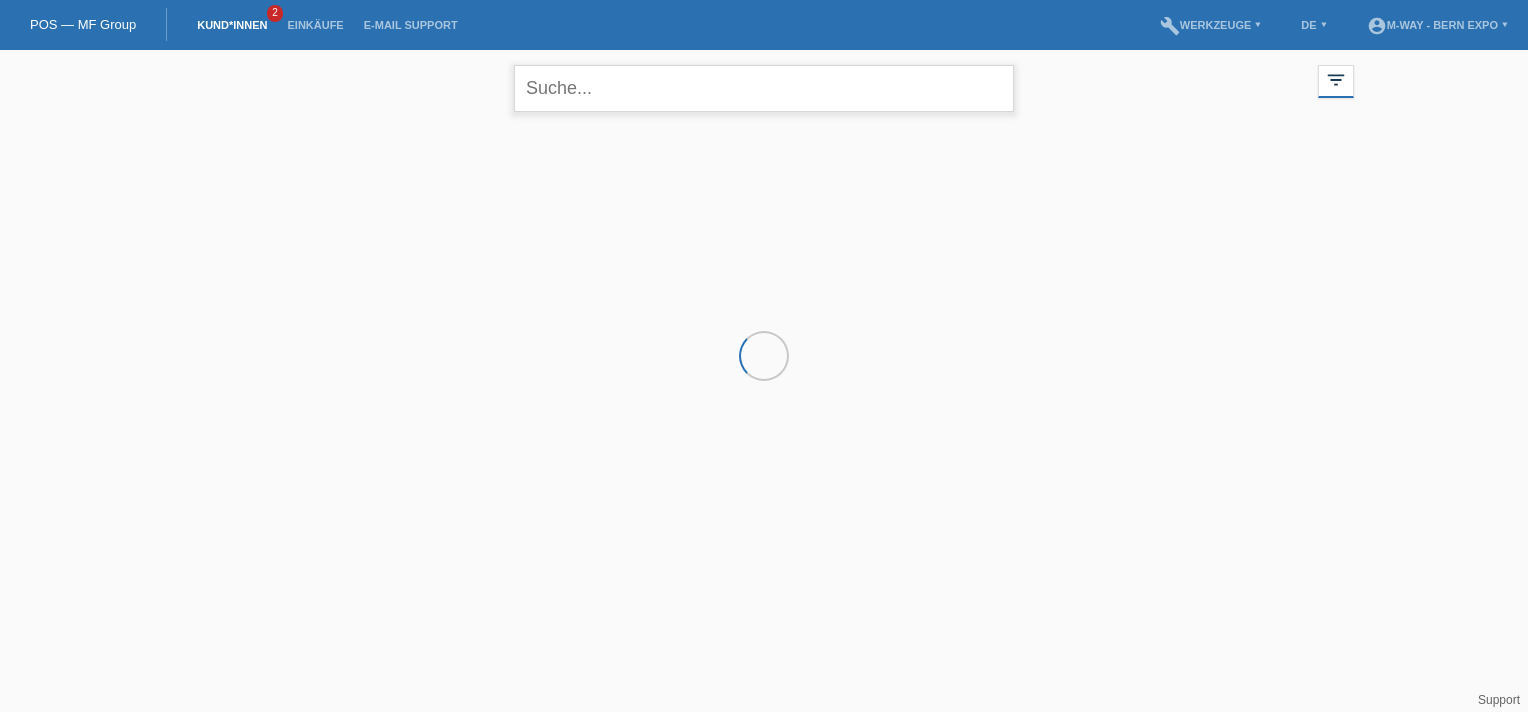 click at bounding box center (764, 88) 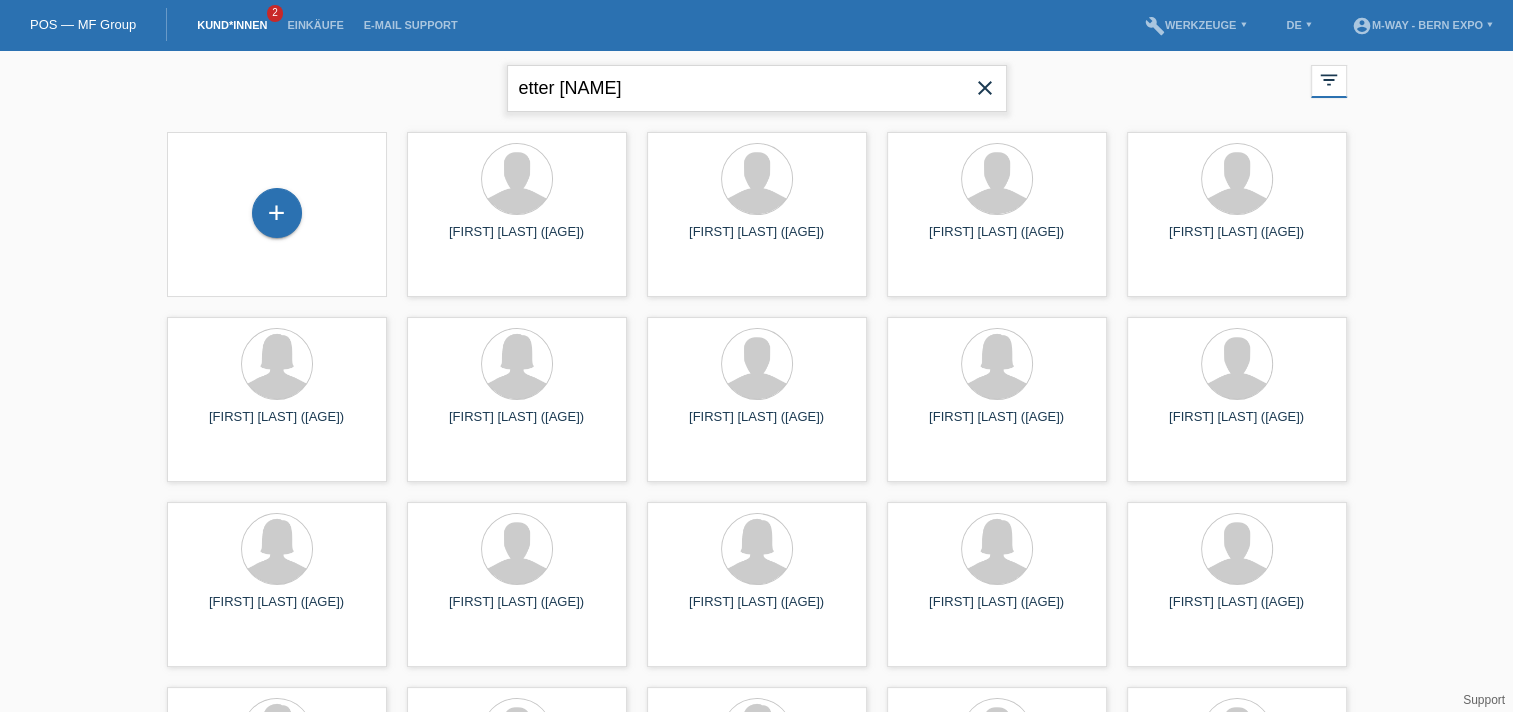 type on "etter [NAME]" 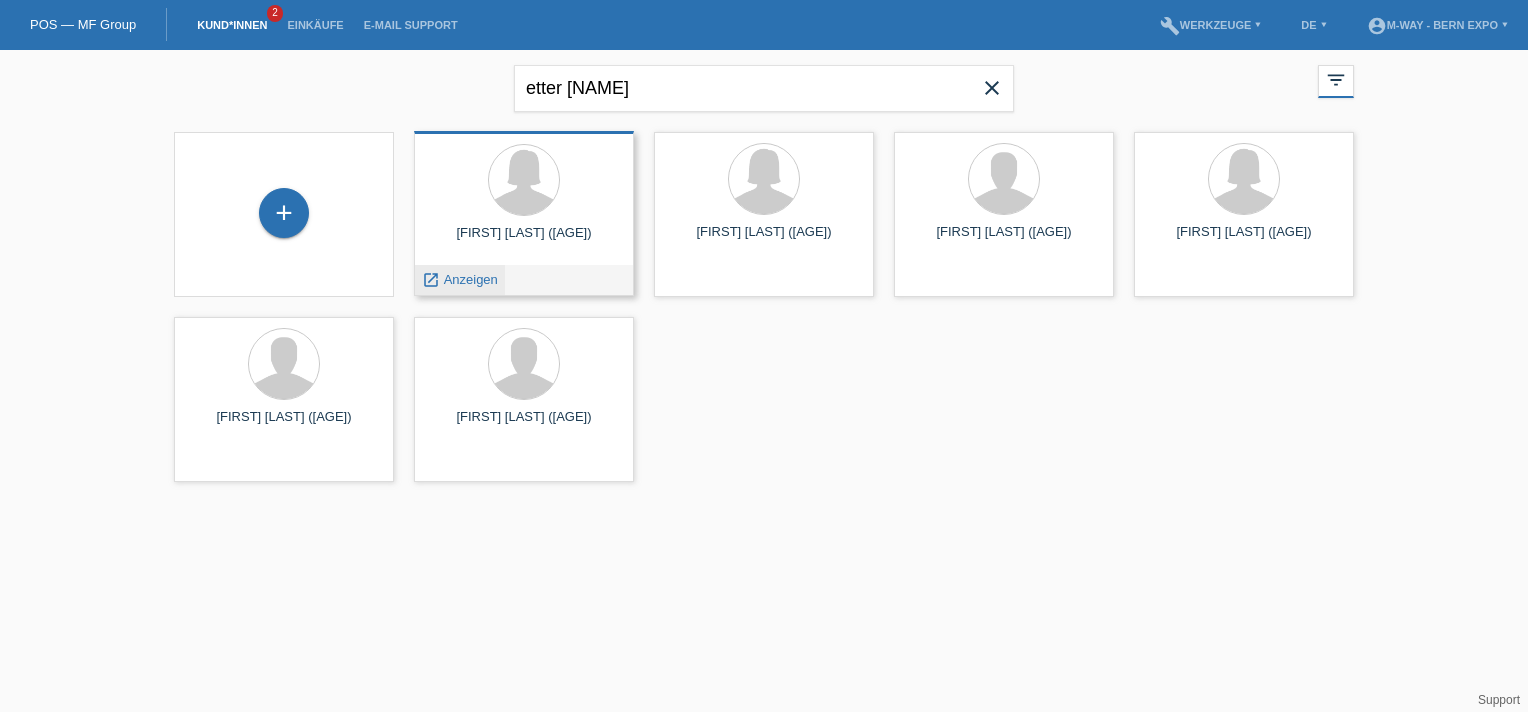 click on "Anzeigen" at bounding box center [471, 279] 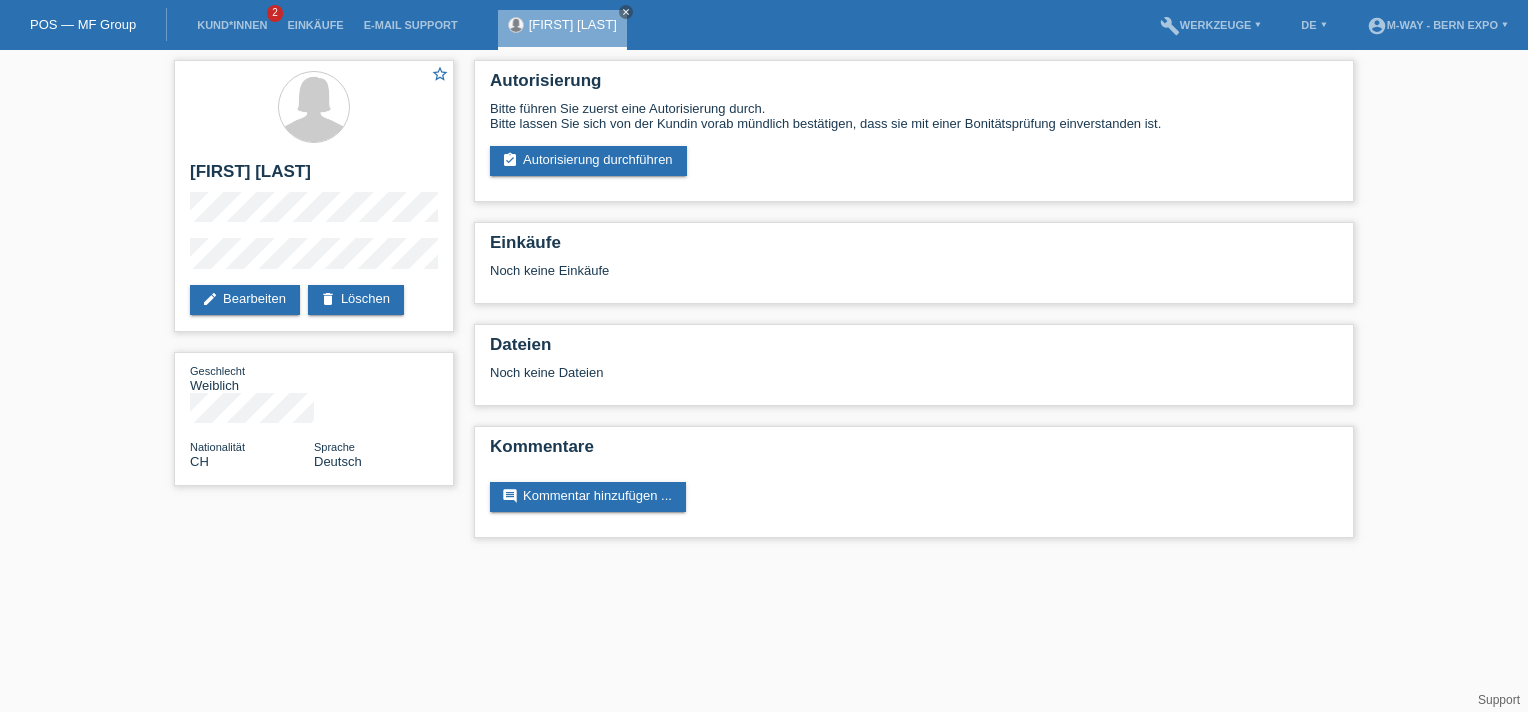 scroll, scrollTop: 0, scrollLeft: 0, axis: both 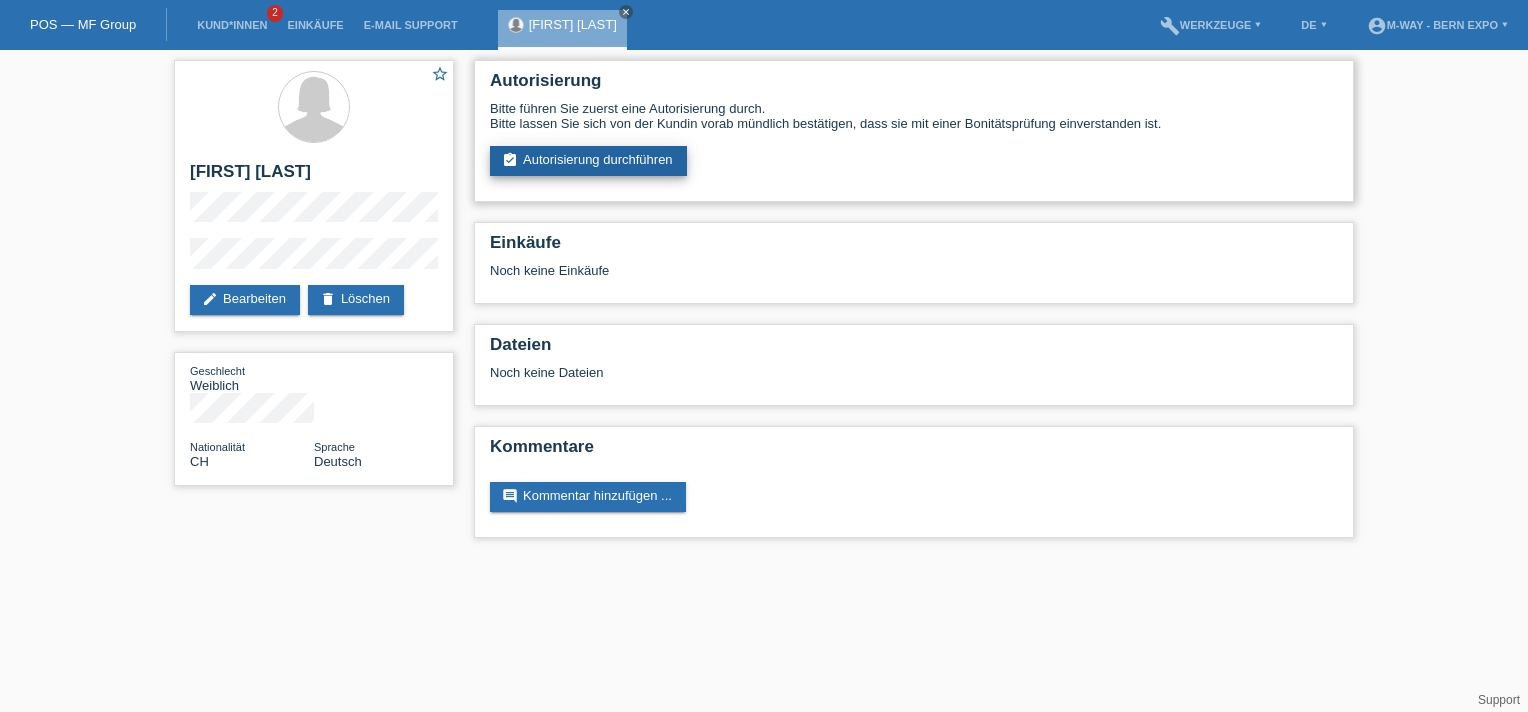 click on "assignment_turned_in  Autorisierung durchführen" at bounding box center [588, 161] 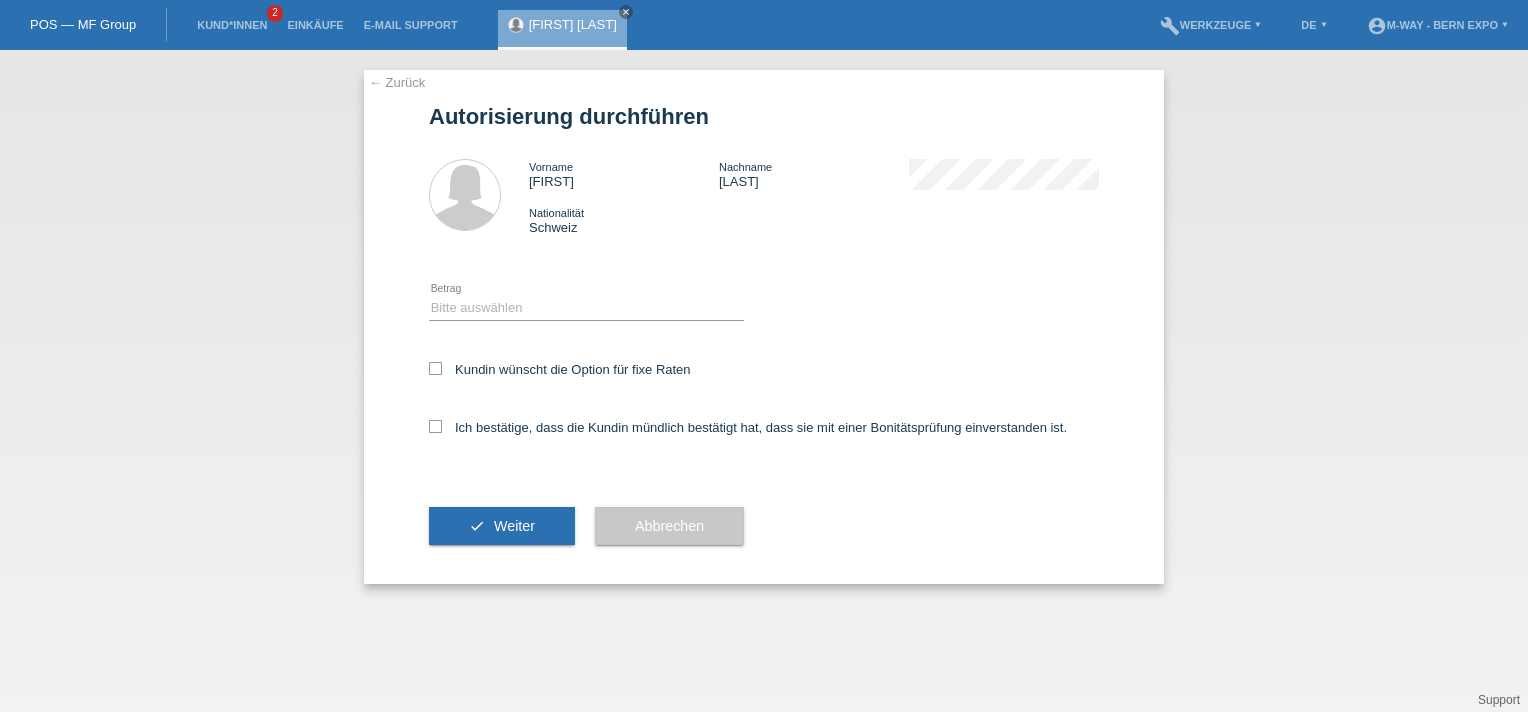 scroll, scrollTop: 0, scrollLeft: 0, axis: both 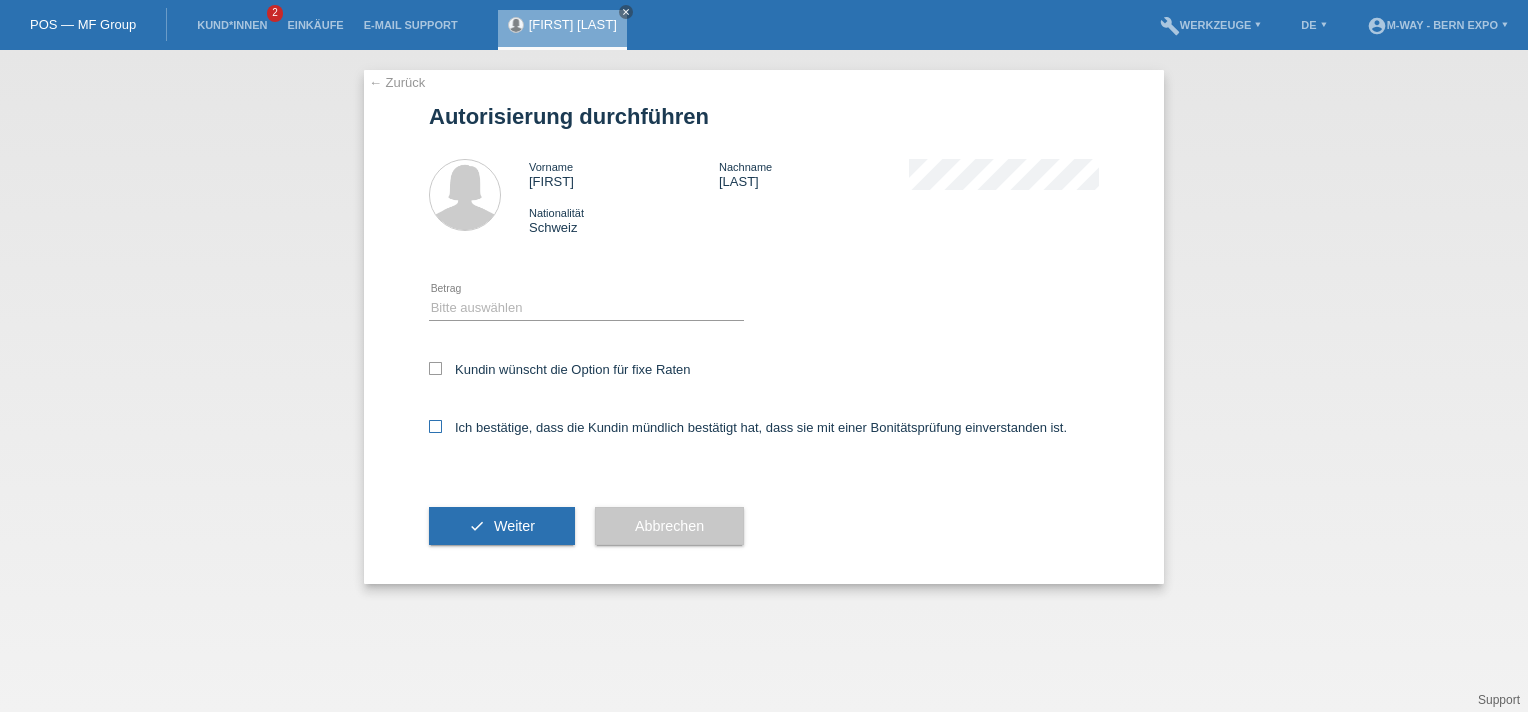 click at bounding box center [435, 426] 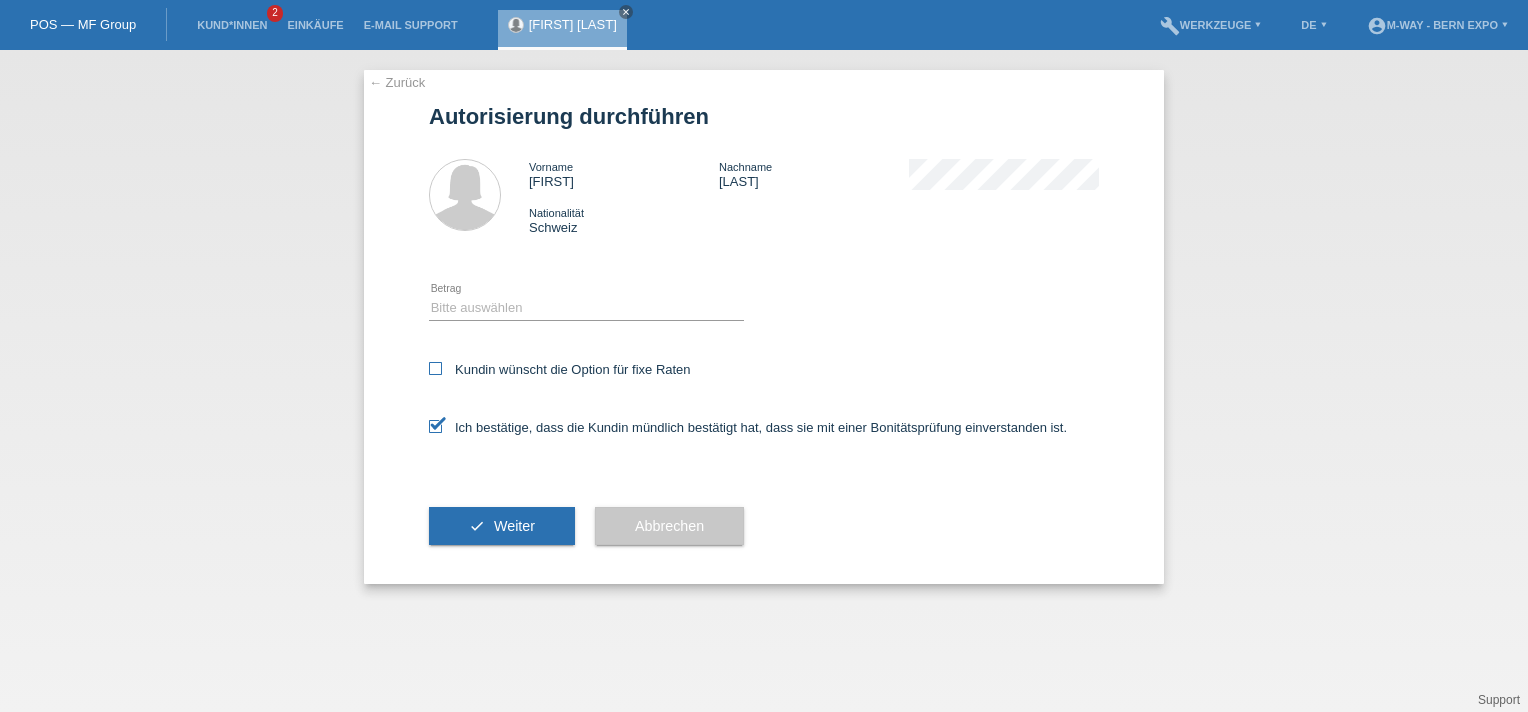 click at bounding box center (435, 368) 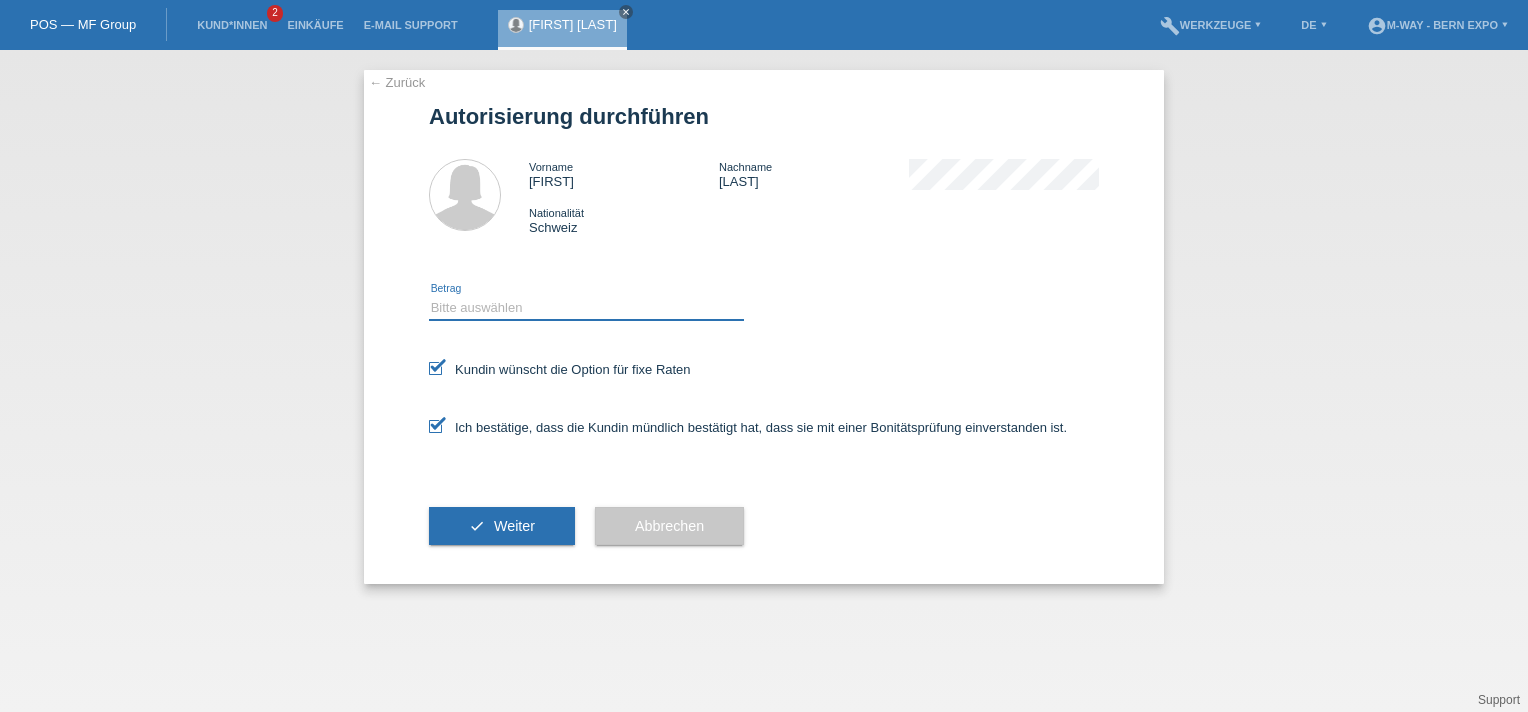 click on "Bitte auswählen
CHF 1.00 - CHF 499.00
CHF 500.00 - CHF 1'999.00
CHF 2'000.00 - CHF 15'000.00" at bounding box center [586, 308] 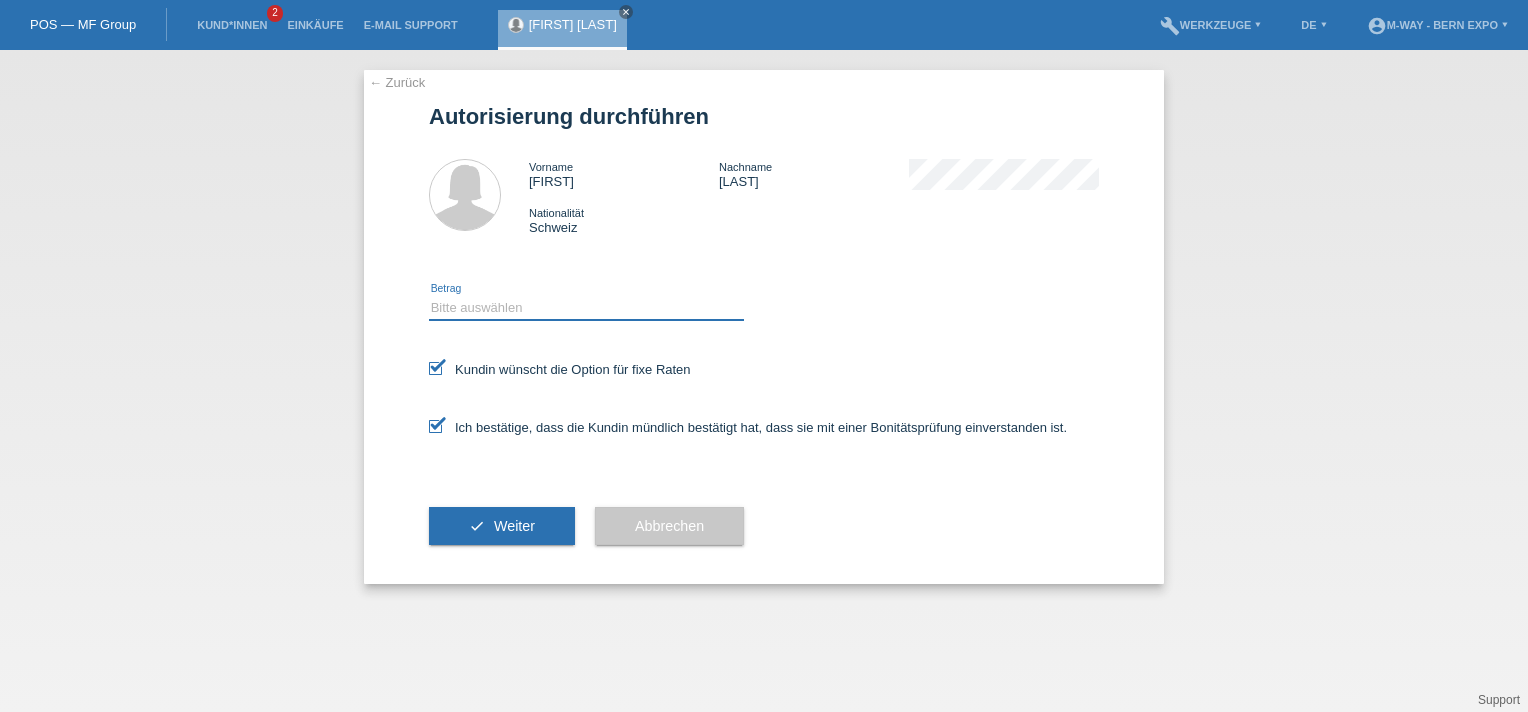 select on "3" 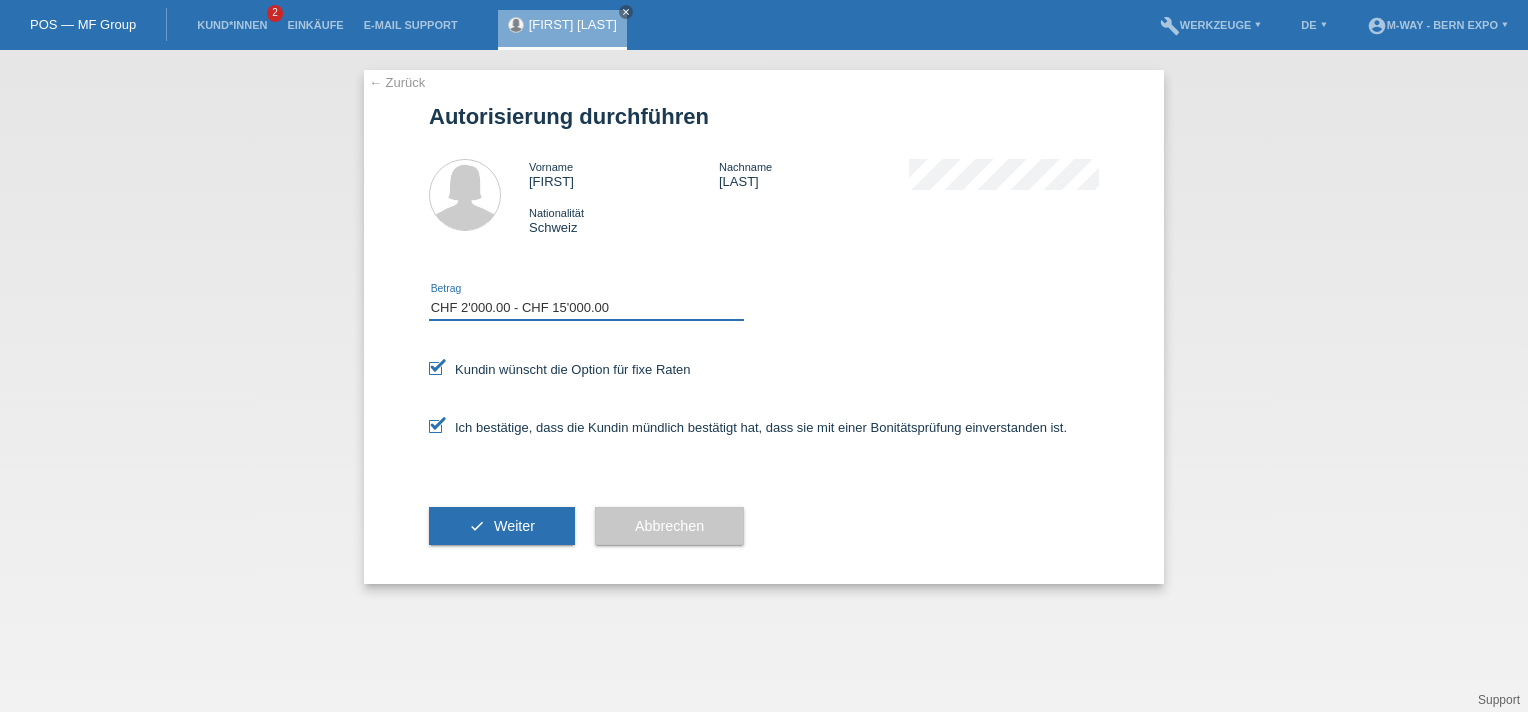 click on "Bitte auswählen
CHF 1.00 - CHF 499.00
CHF 500.00 - CHF 1'999.00
CHF 2'000.00 - CHF 15'000.00" at bounding box center (586, 308) 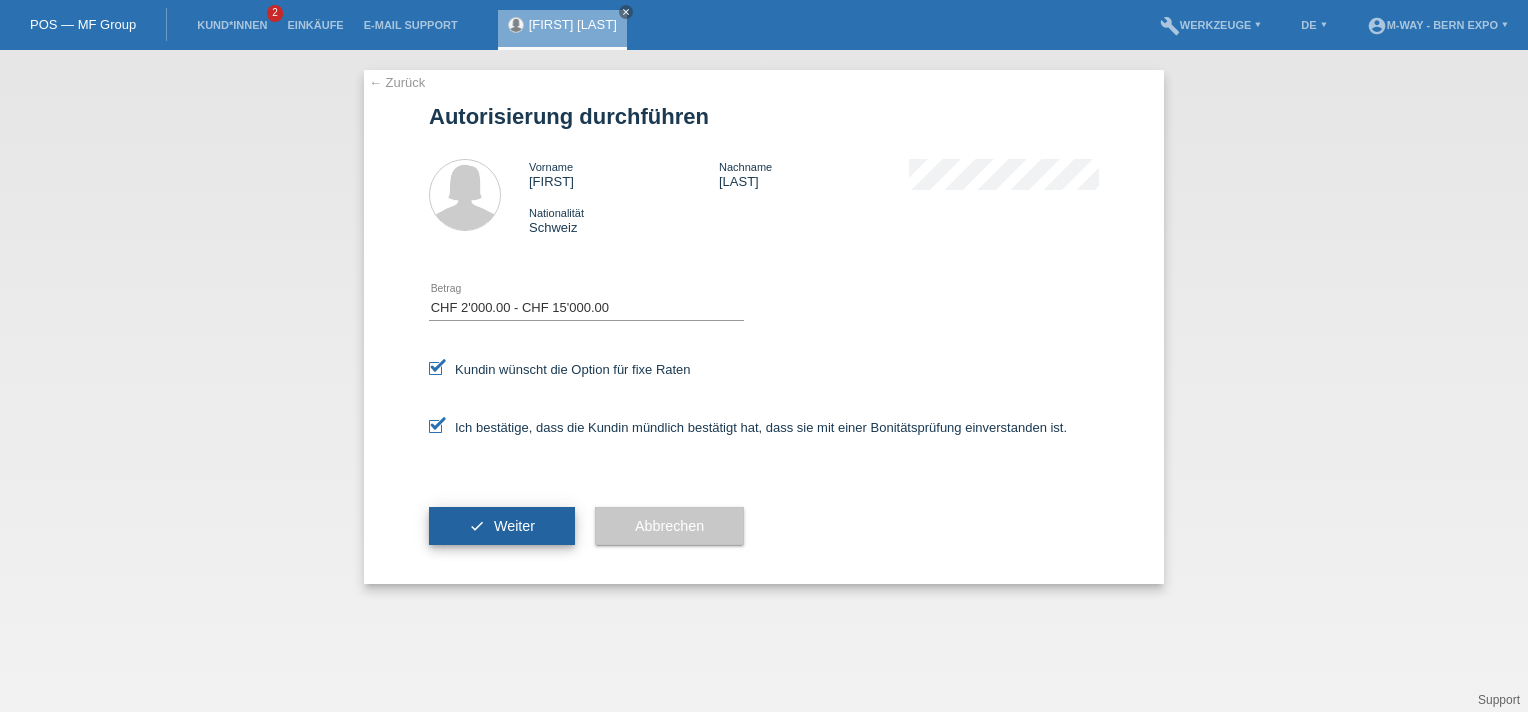 click on "check   Weiter" at bounding box center (502, 526) 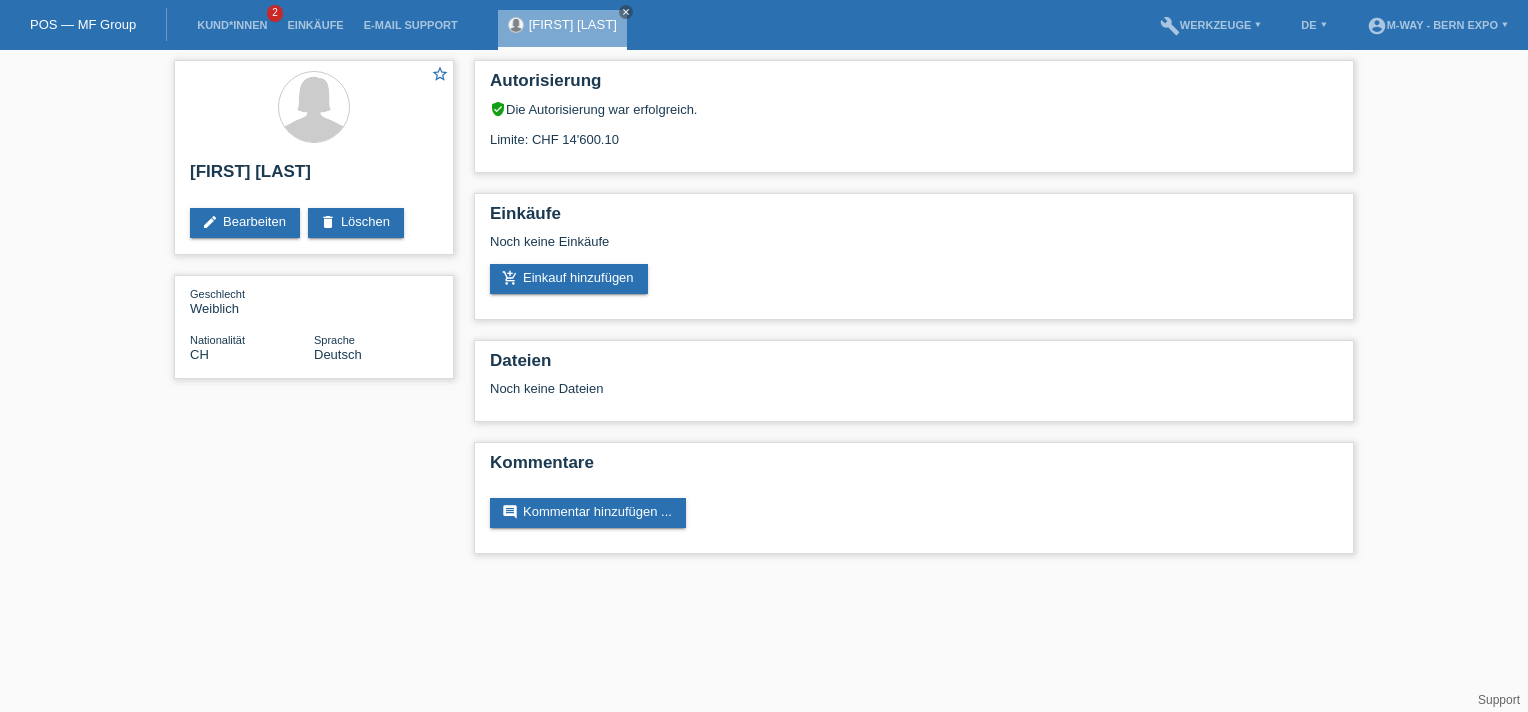 scroll, scrollTop: 0, scrollLeft: 0, axis: both 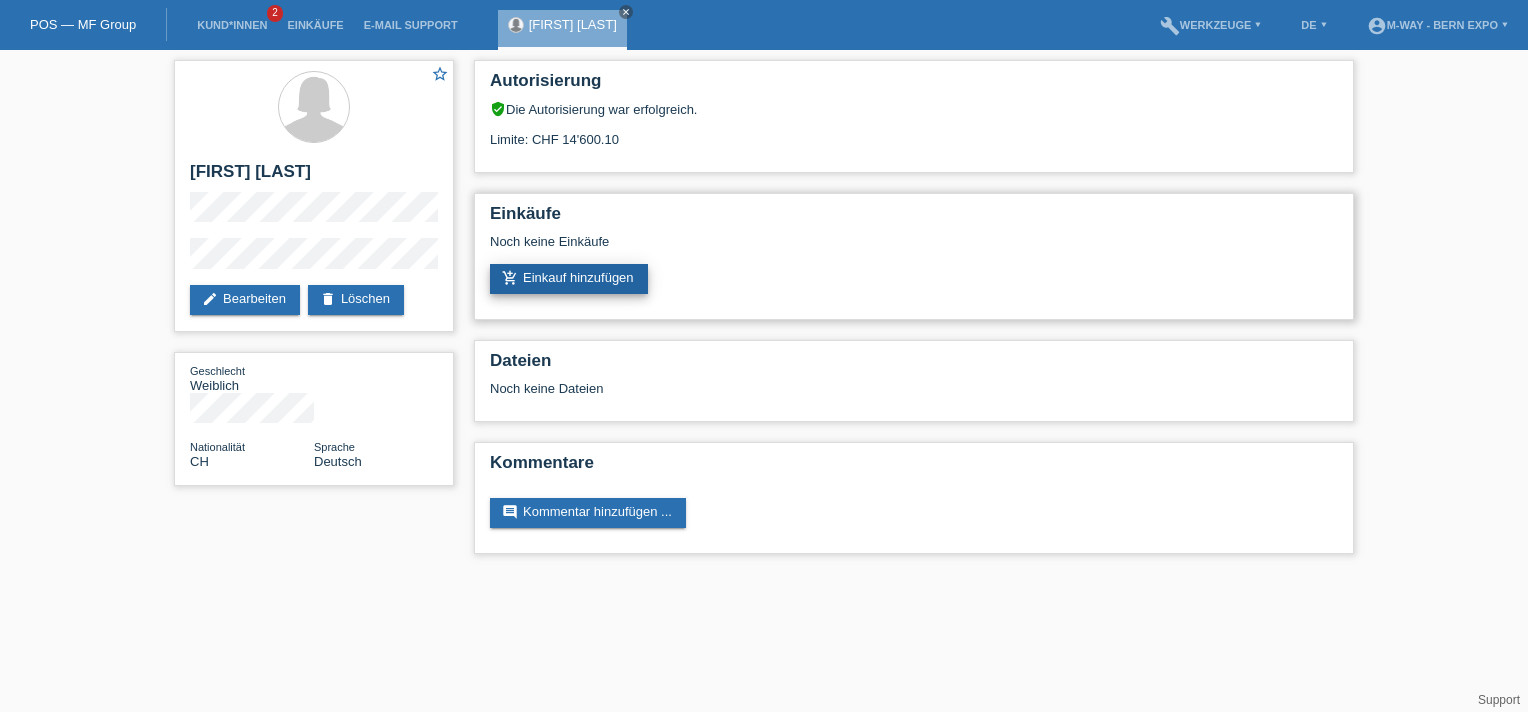click on "add_shopping_cart  Einkauf hinzufügen" at bounding box center [569, 279] 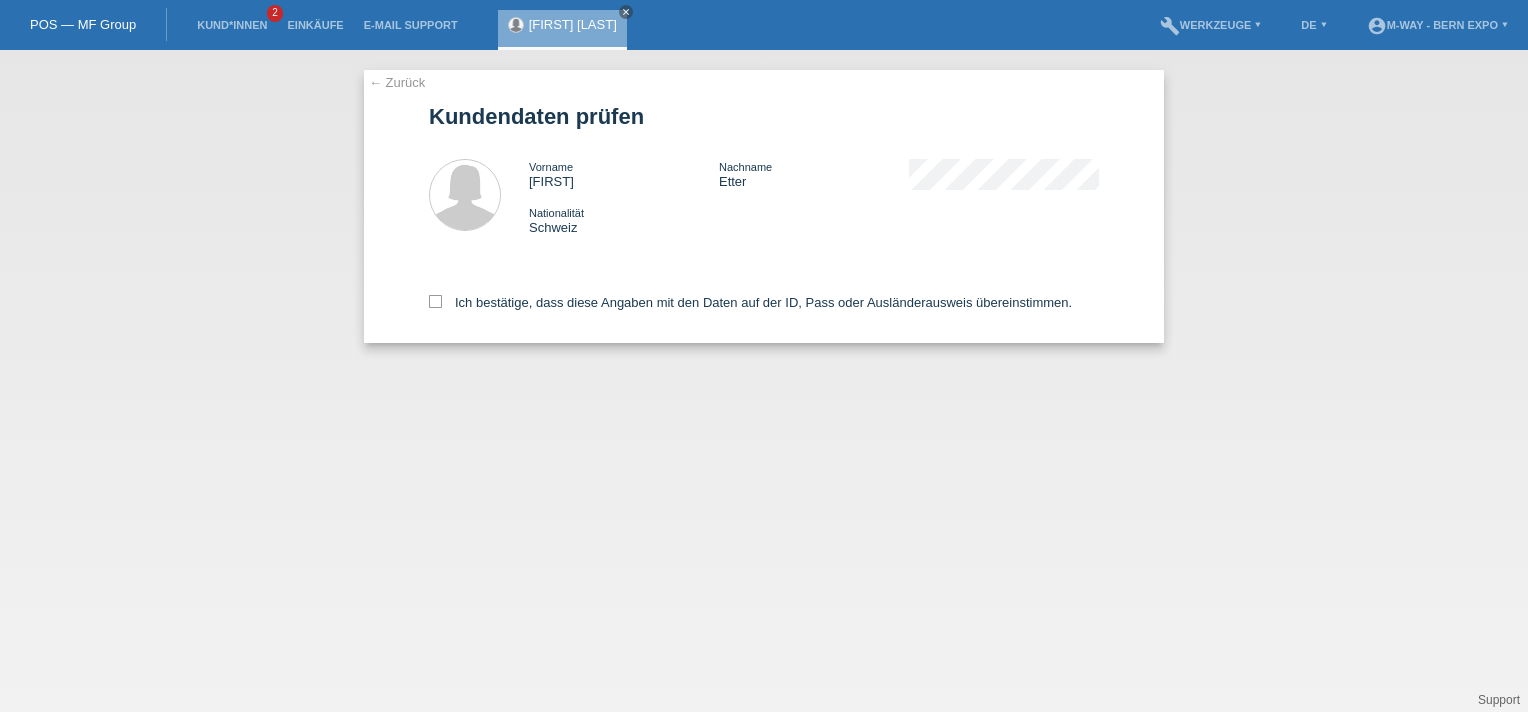scroll, scrollTop: 0, scrollLeft: 0, axis: both 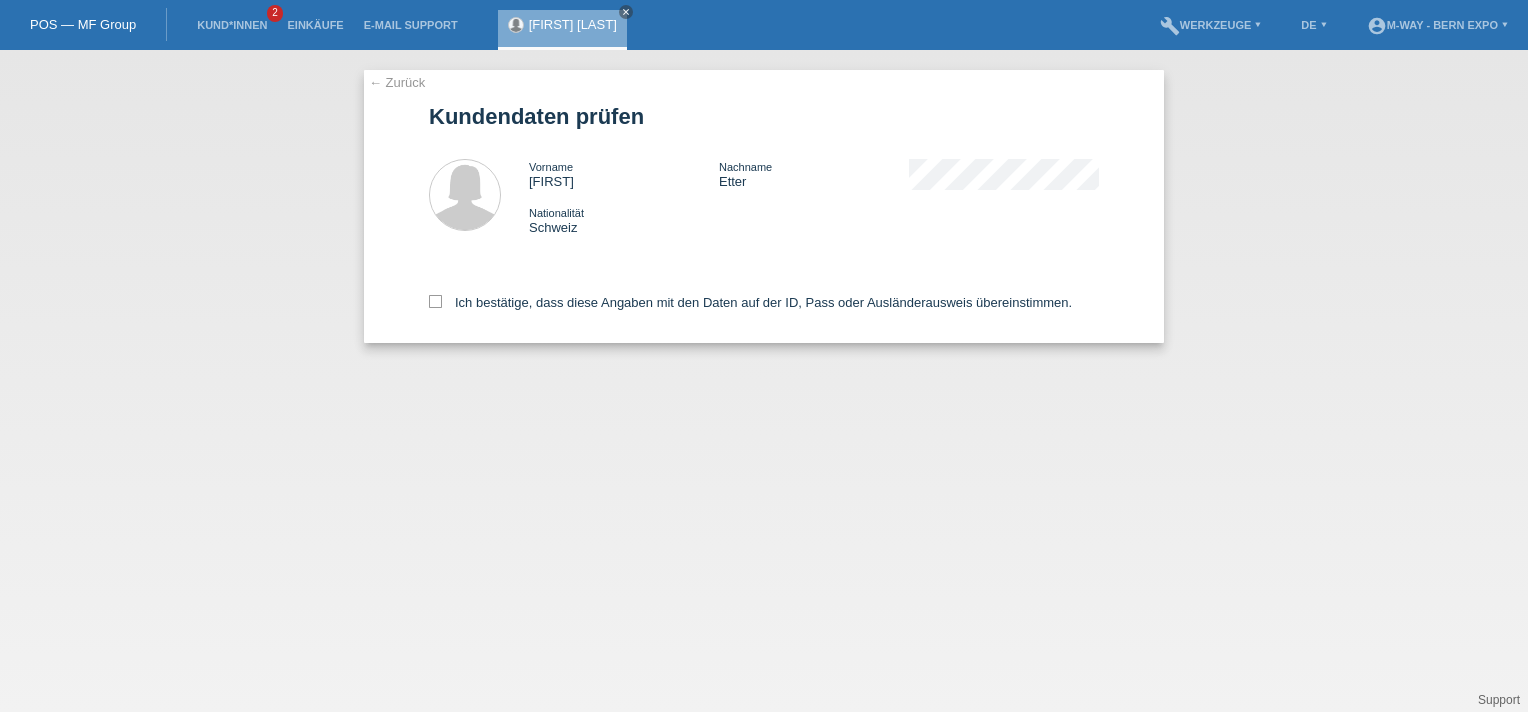 click on "Ich bestätige, dass diese Angaben mit den Daten auf der ID, Pass oder Ausländerausweis übereinstimmen." at bounding box center (764, 299) 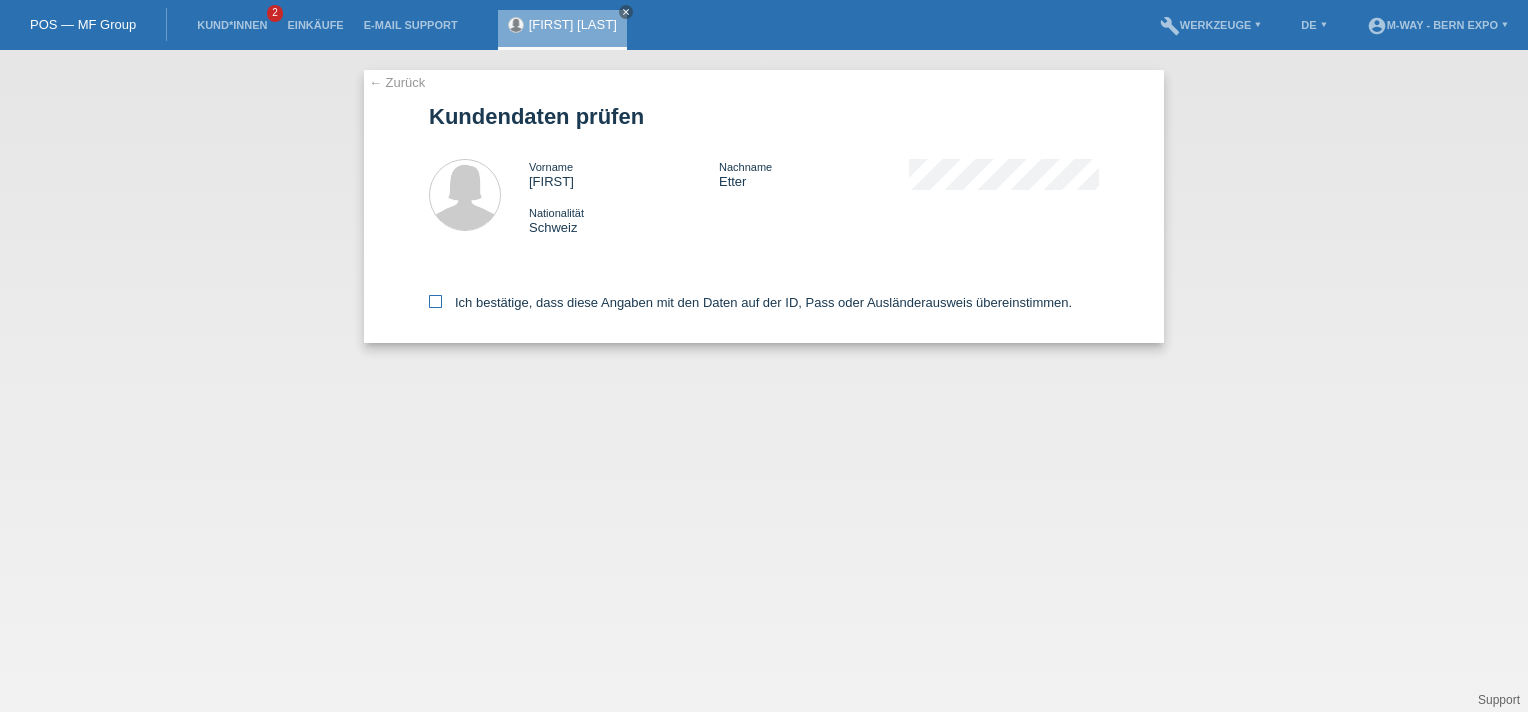 click at bounding box center (435, 301) 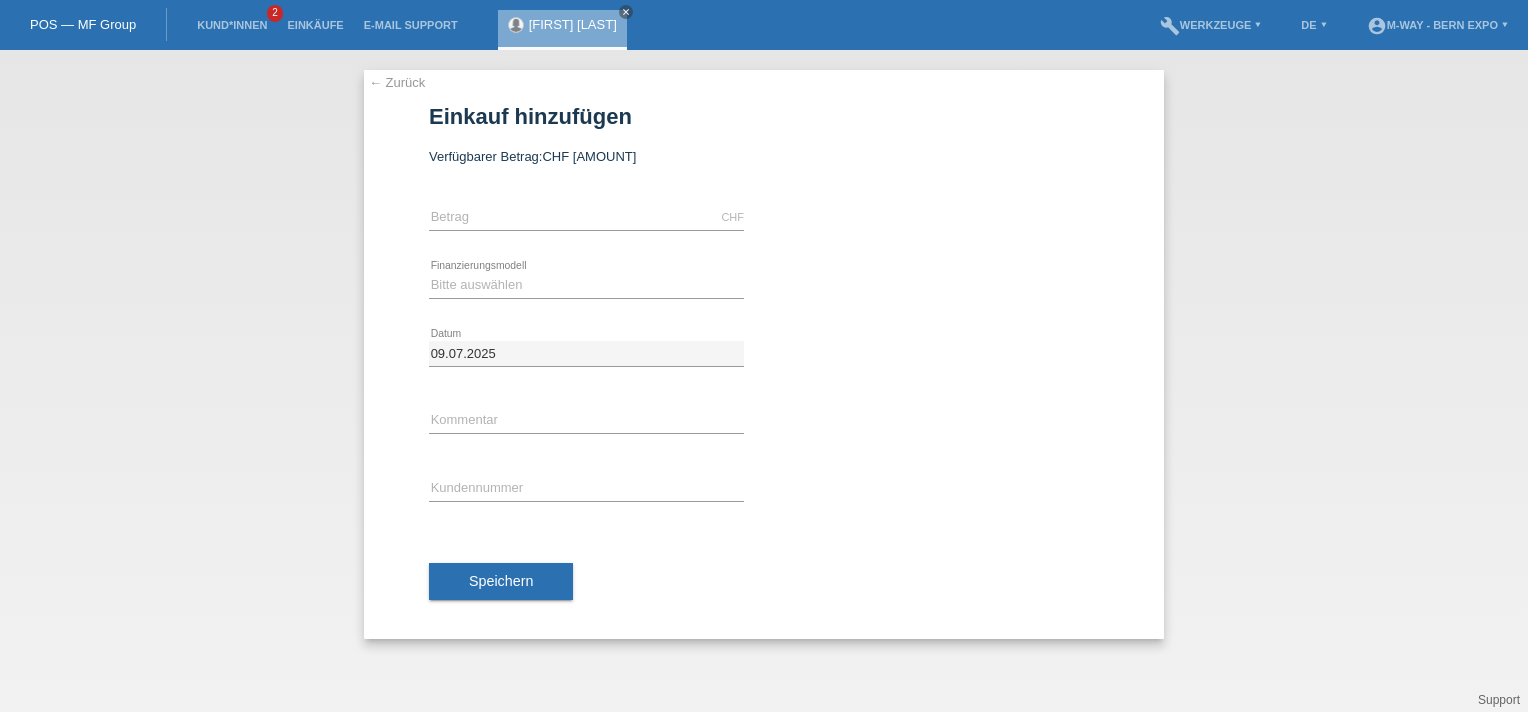 scroll, scrollTop: 0, scrollLeft: 0, axis: both 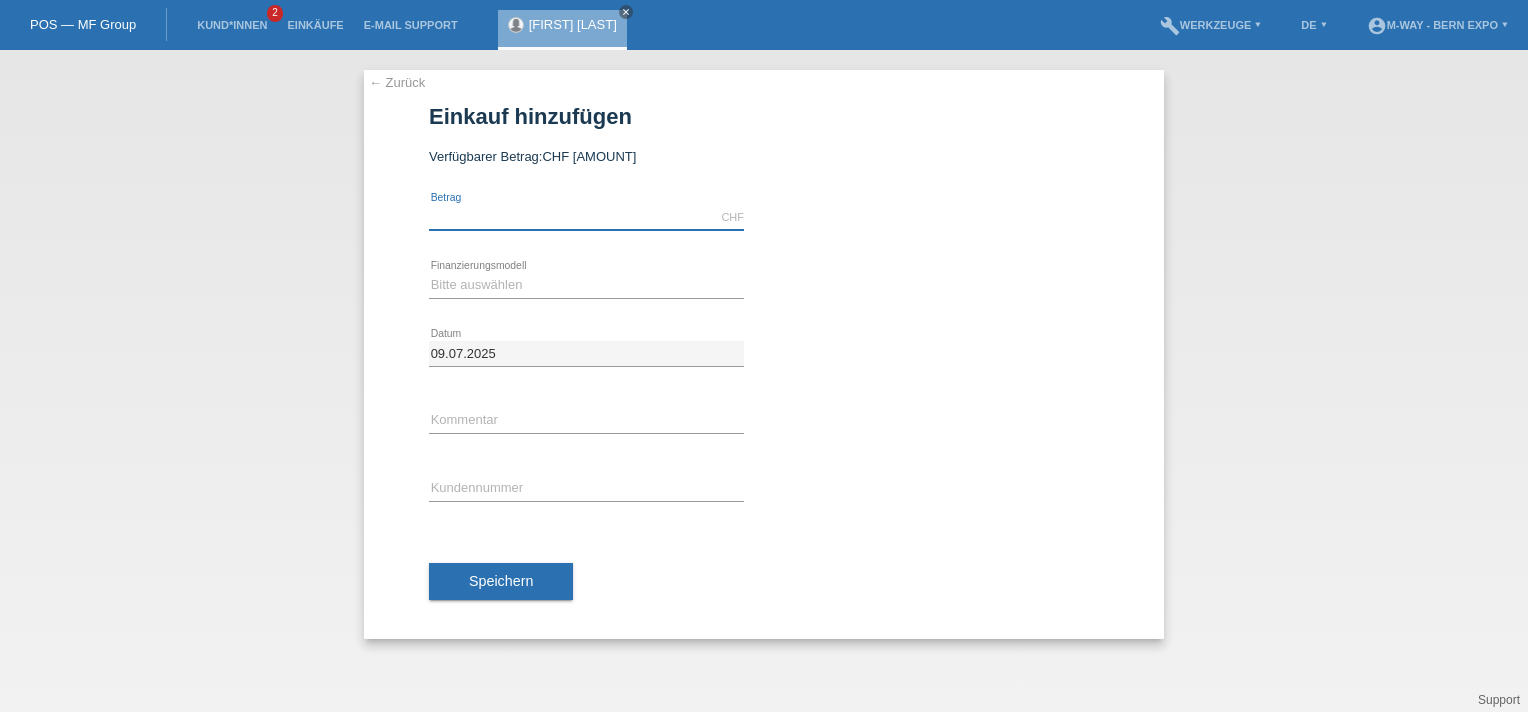 click at bounding box center [586, 217] 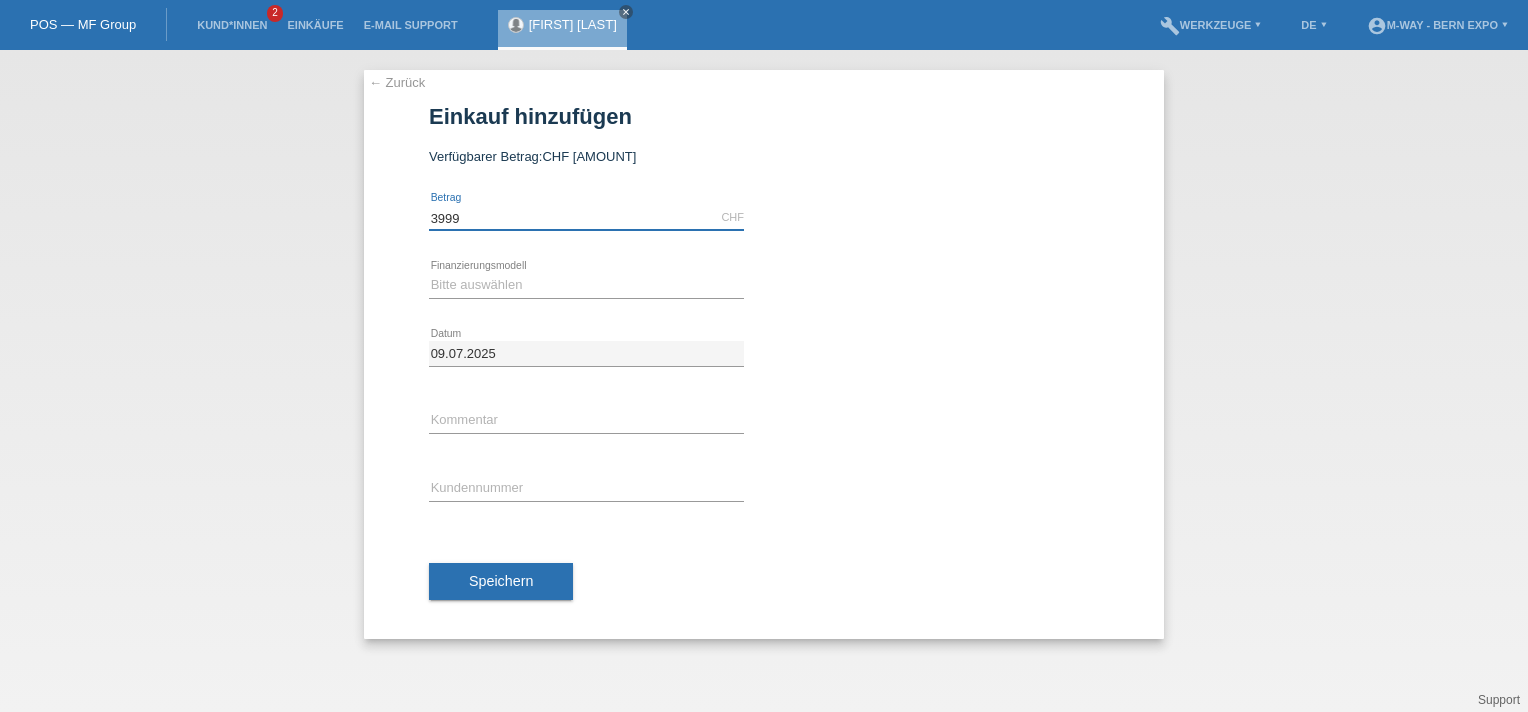 type on "3999" 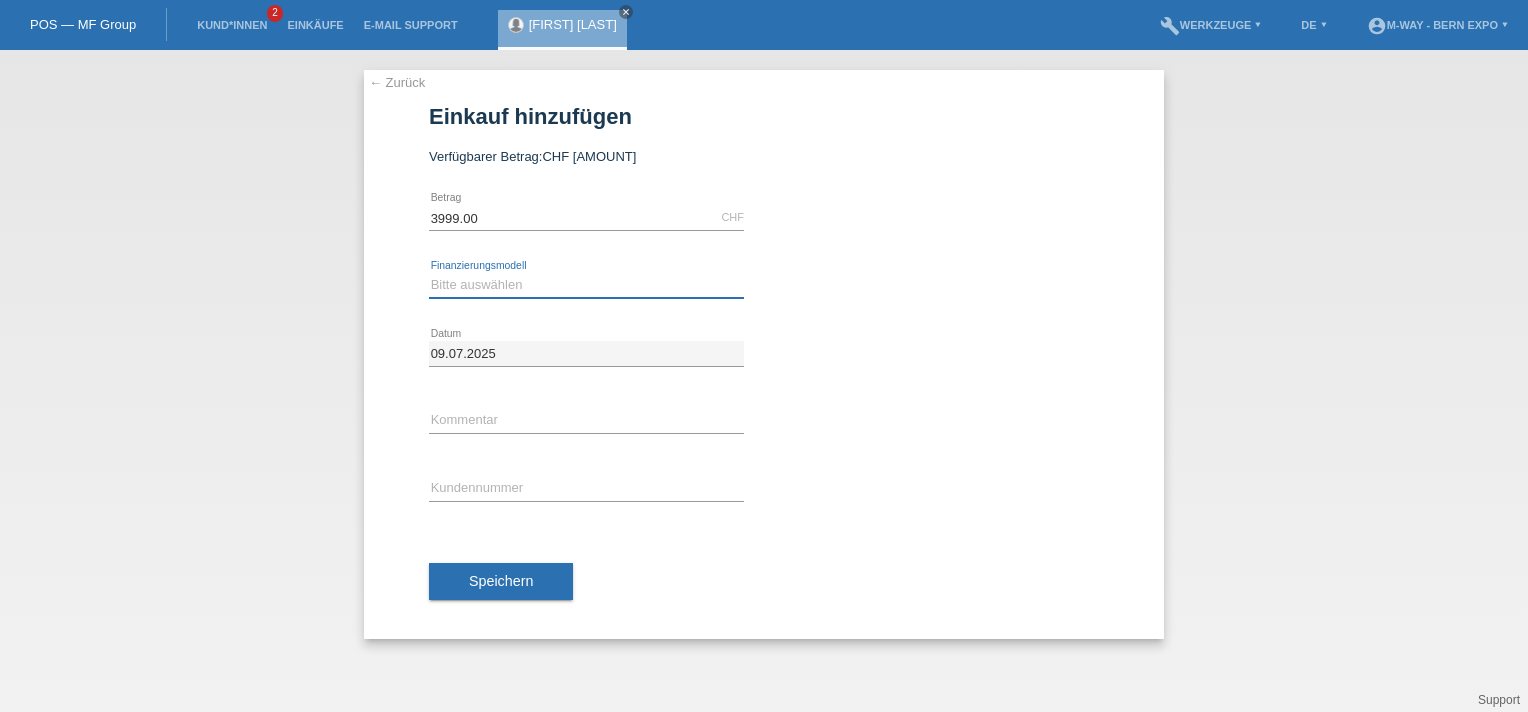 click on "Bitte auswählen
Fixe Raten
Kauf auf Rechnung mit Teilzahlungsoption" at bounding box center (586, 285) 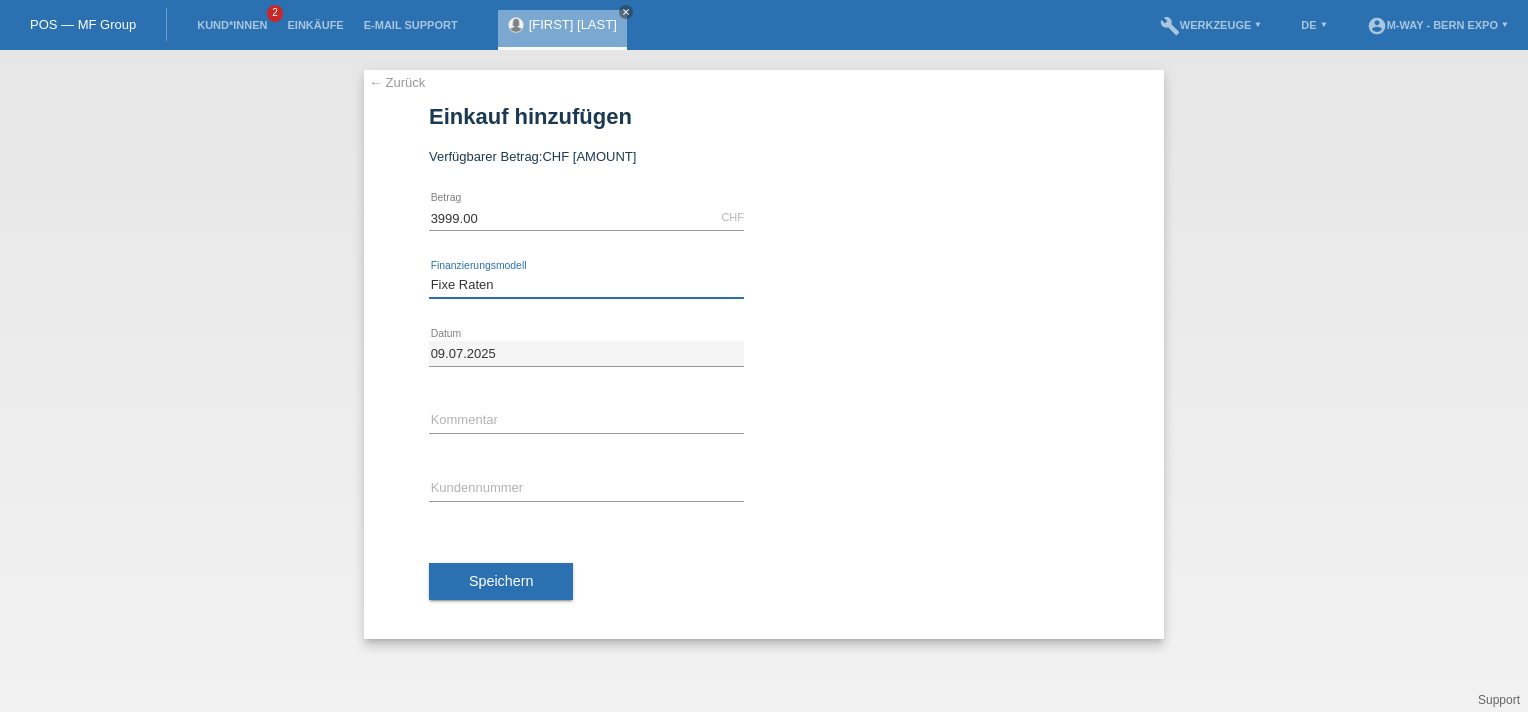 click on "Bitte auswählen
Fixe Raten
Kauf auf Rechnung mit Teilzahlungsoption" at bounding box center [586, 285] 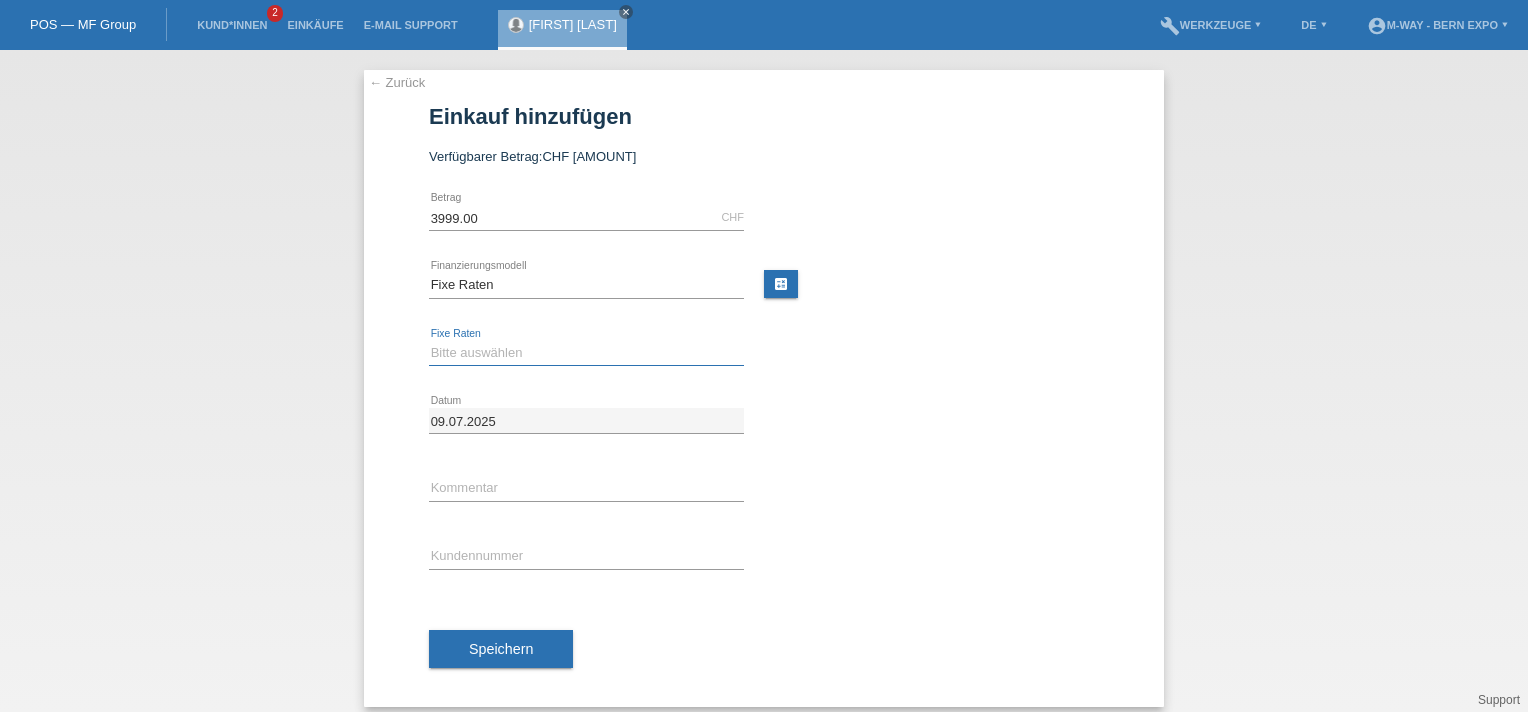 click on "Bitte auswählen
4 Raten
5 Raten
6 Raten
7 Raten
8 Raten
9 Raten
10 Raten
11 Raten" at bounding box center [586, 353] 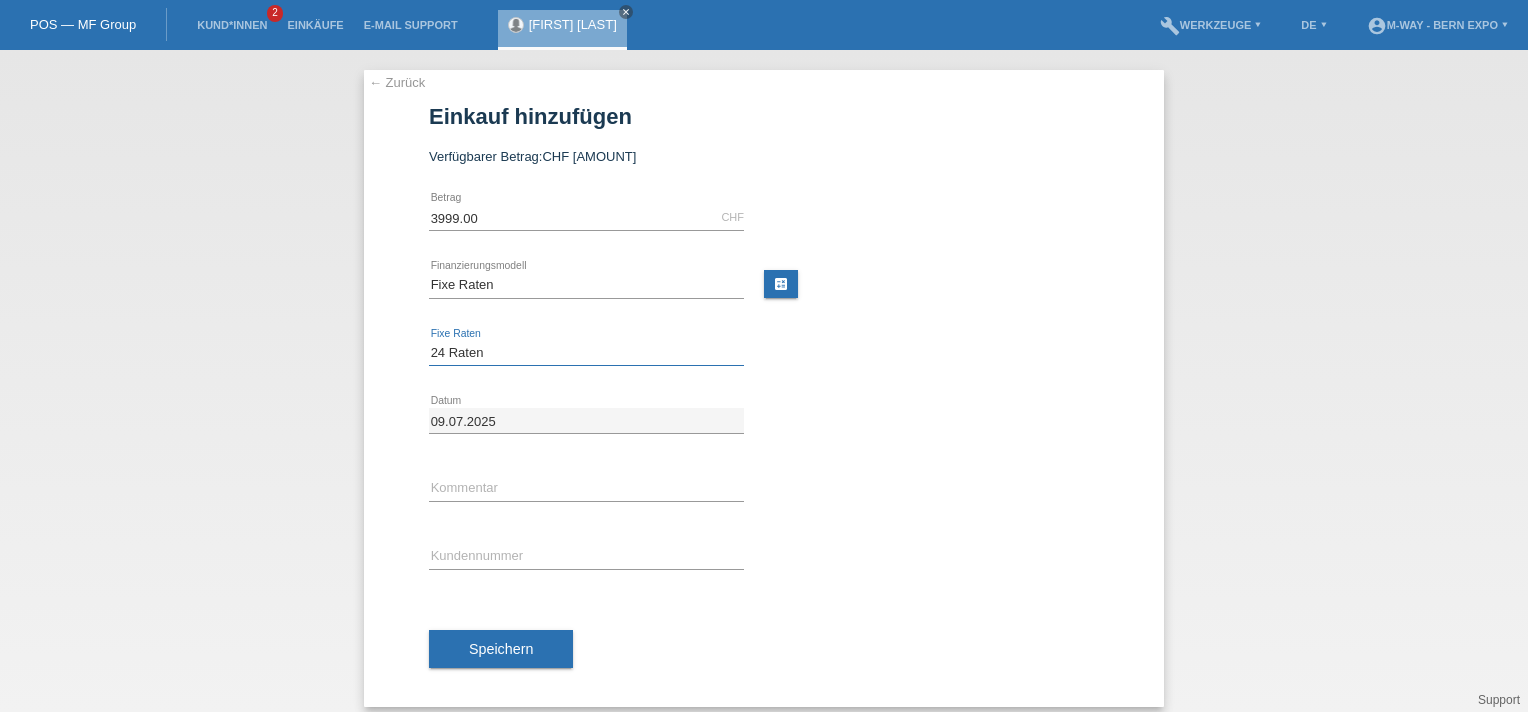 click on "Bitte auswählen
4 Raten
5 Raten
6 Raten
7 Raten
8 Raten
9 Raten
10 Raten
11 Raten" at bounding box center [586, 353] 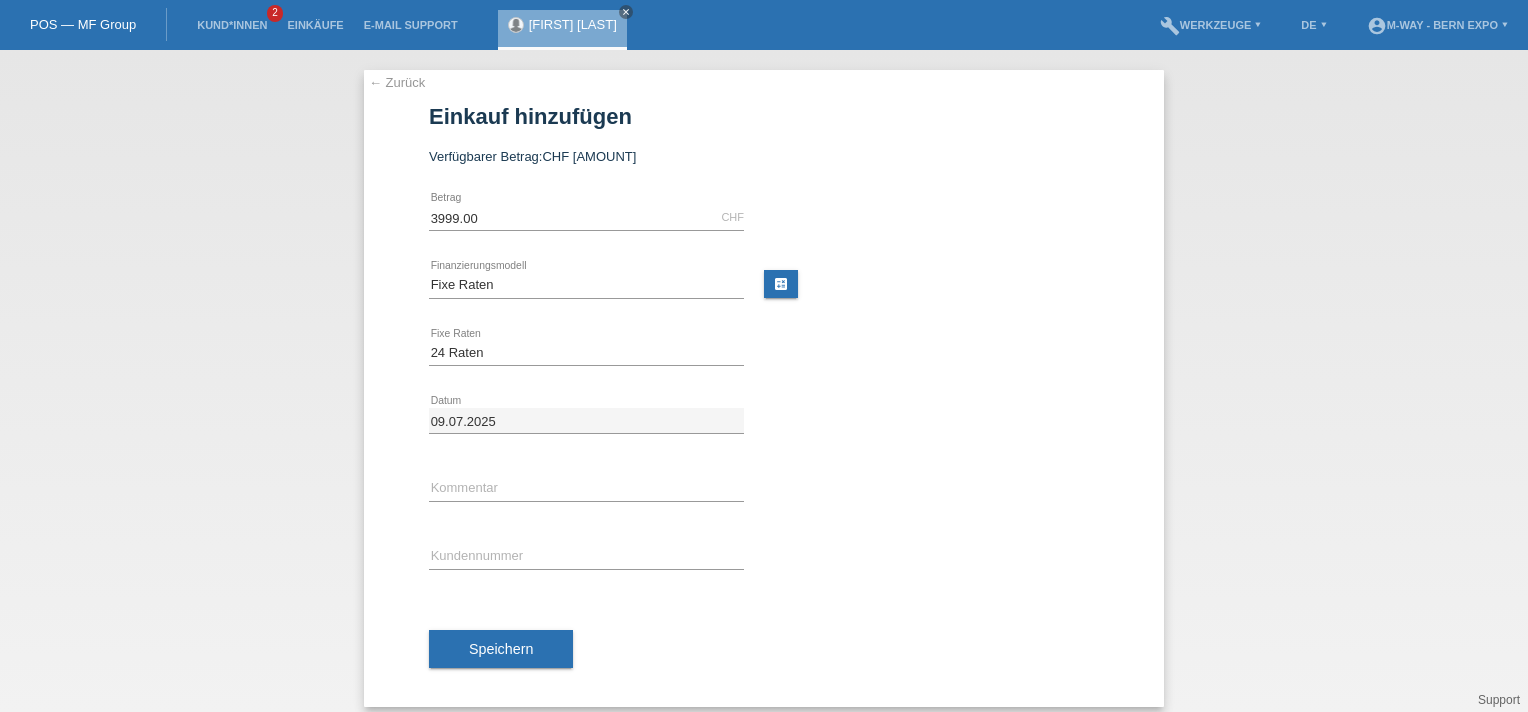 click on "← Zurück
Einkauf hinzufügen
Verfügbarer Betrag:
CHF 14'600.10
3999.00" at bounding box center (764, 388) 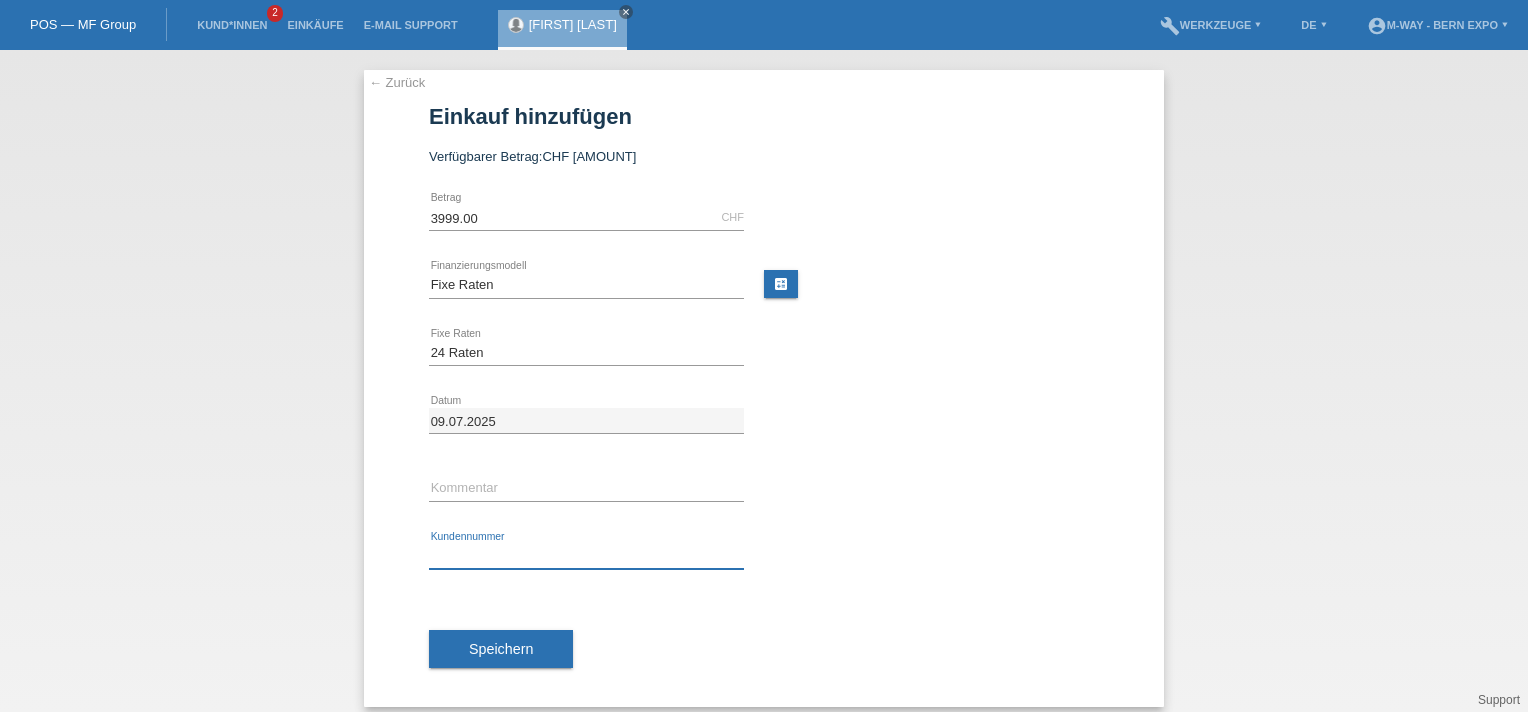 click at bounding box center (586, 556) 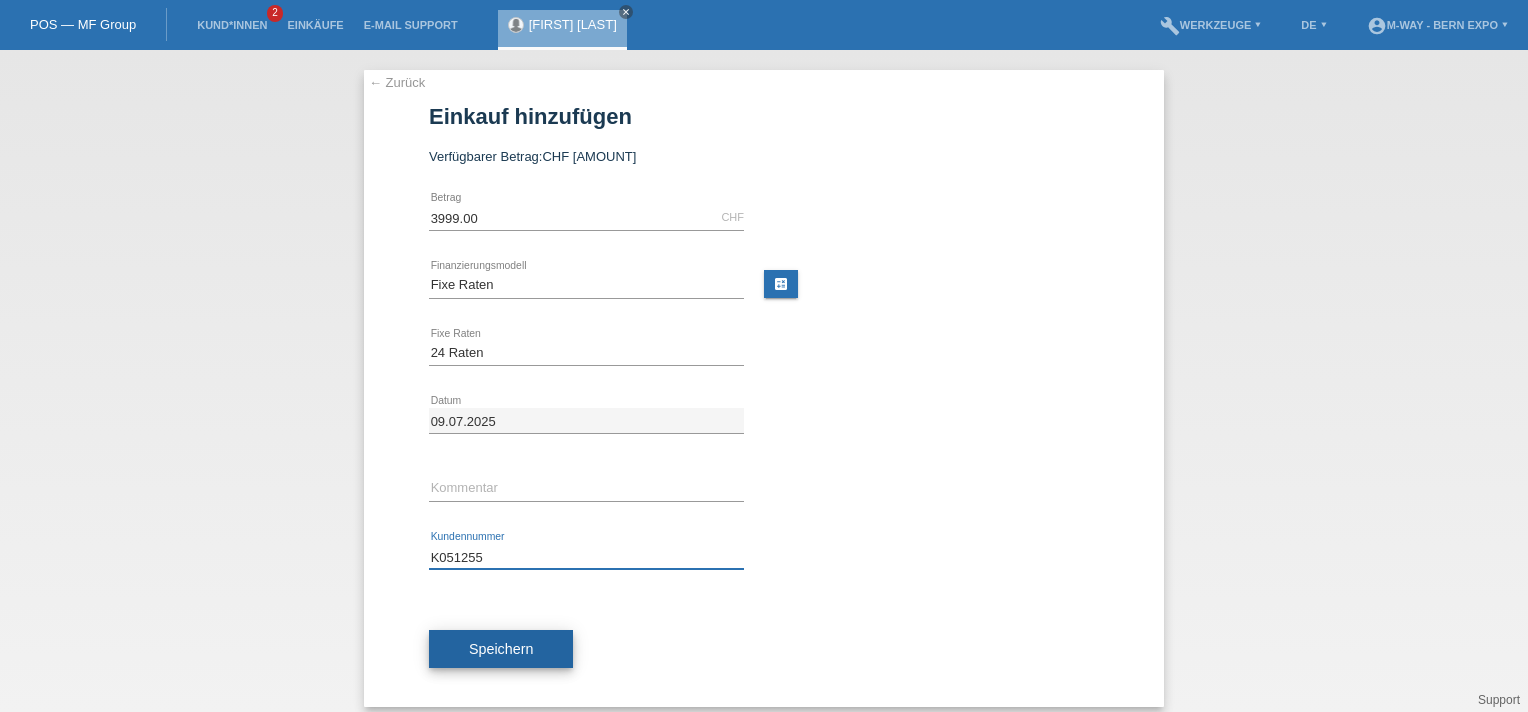 type on "K051255" 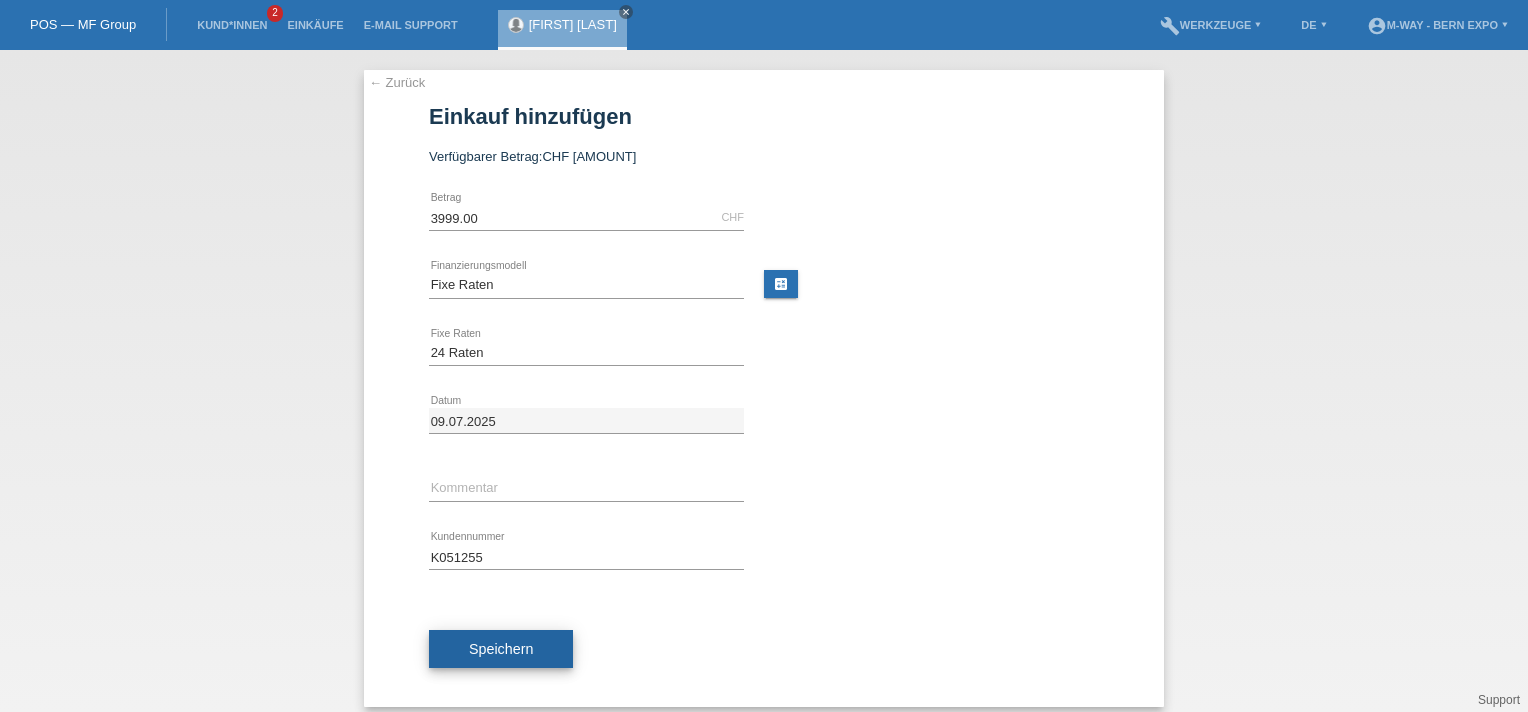 click on "Speichern" at bounding box center [501, 649] 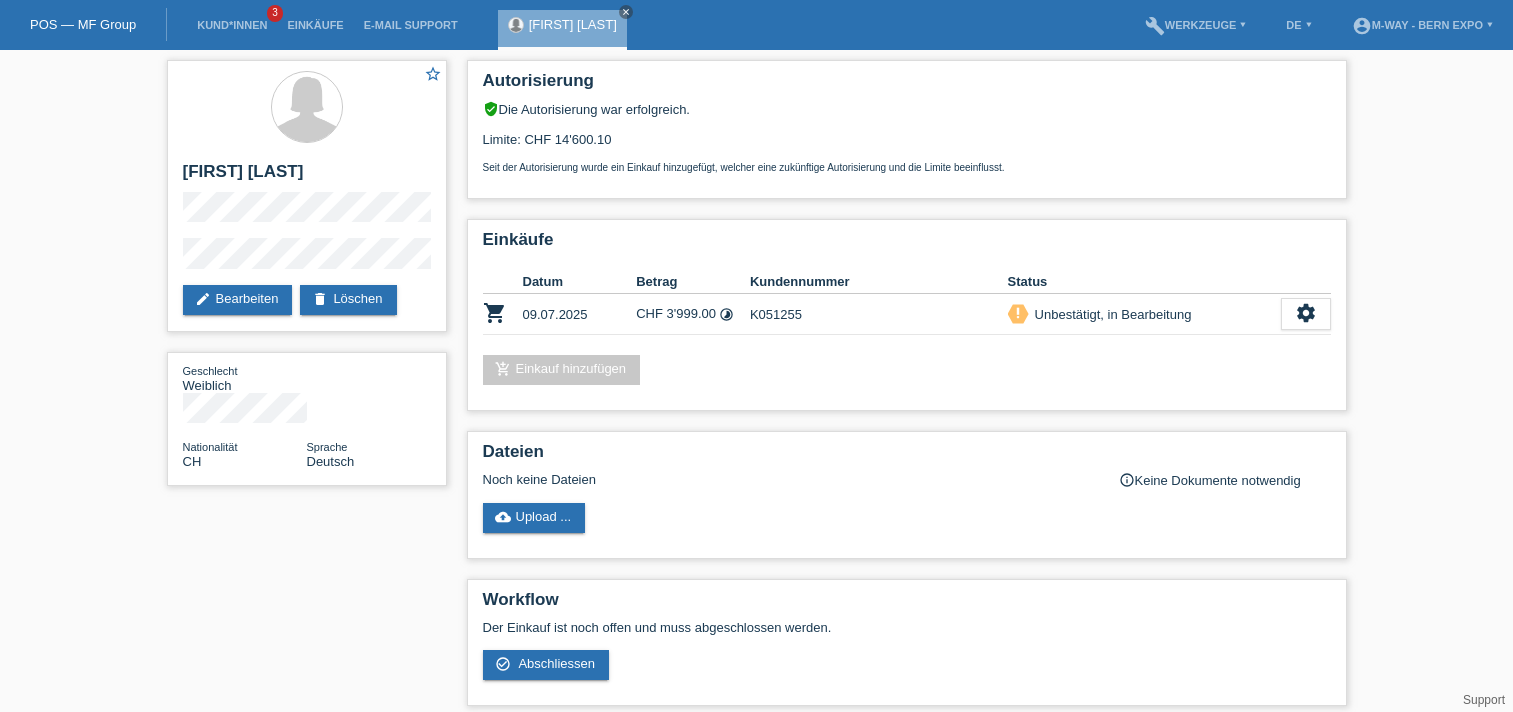 scroll, scrollTop: 0, scrollLeft: 0, axis: both 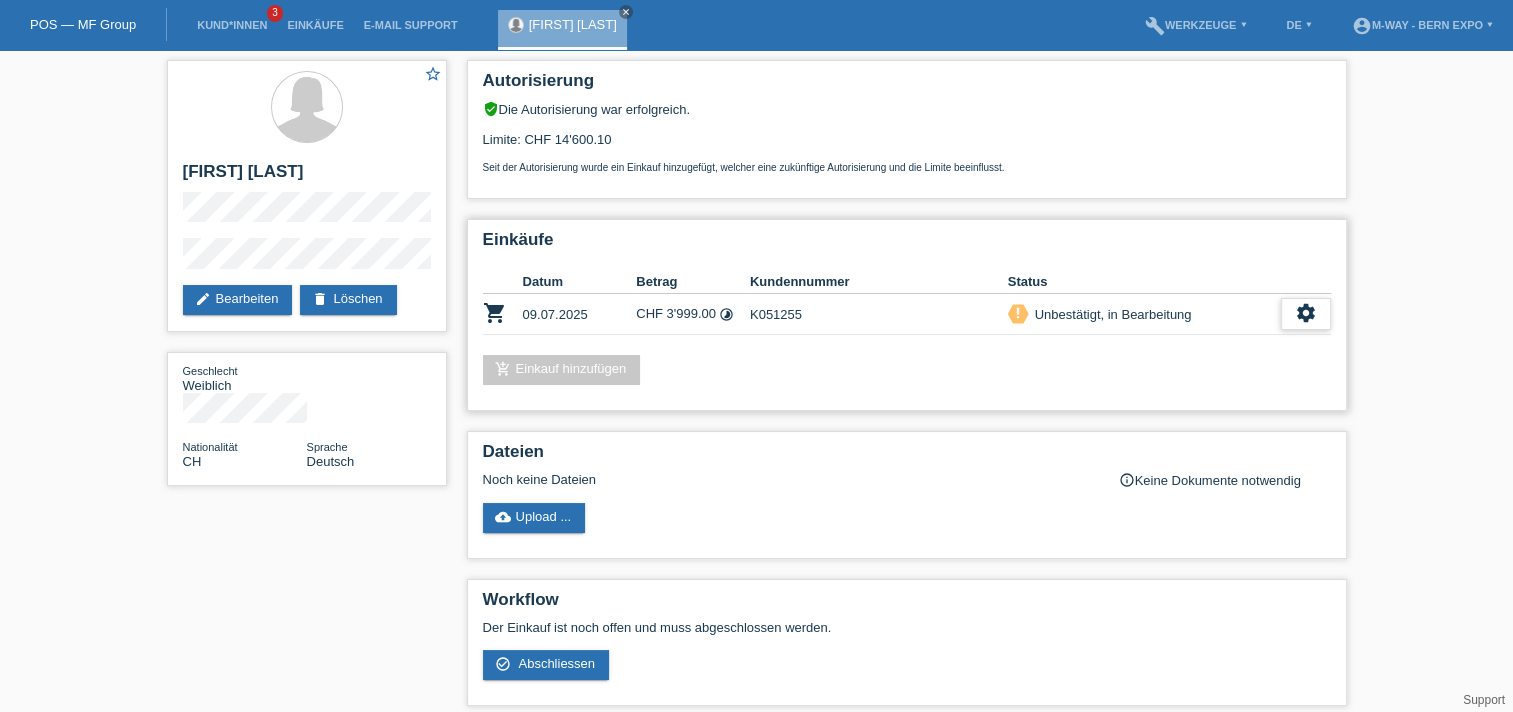 click on "settings" at bounding box center [1306, 314] 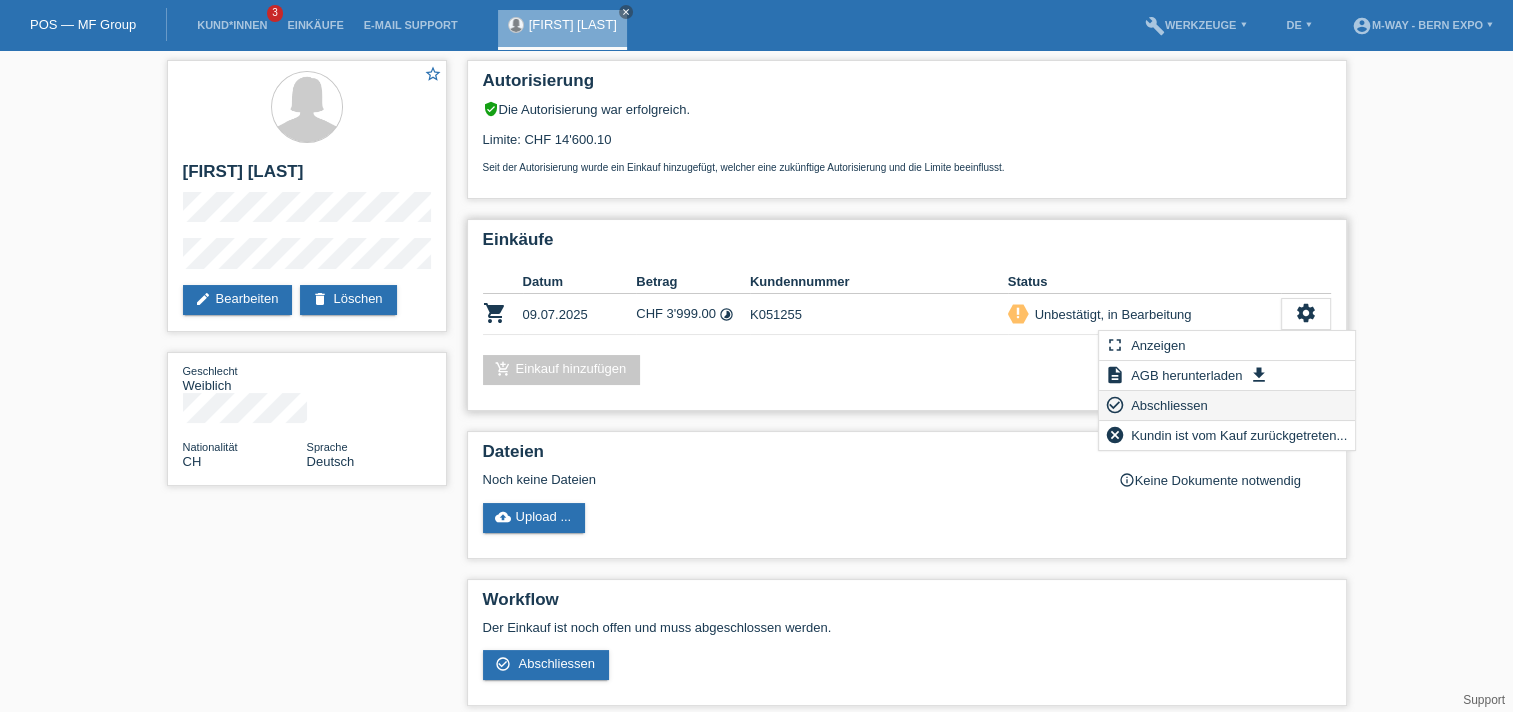 click on "Abschliessen" at bounding box center [1169, 405] 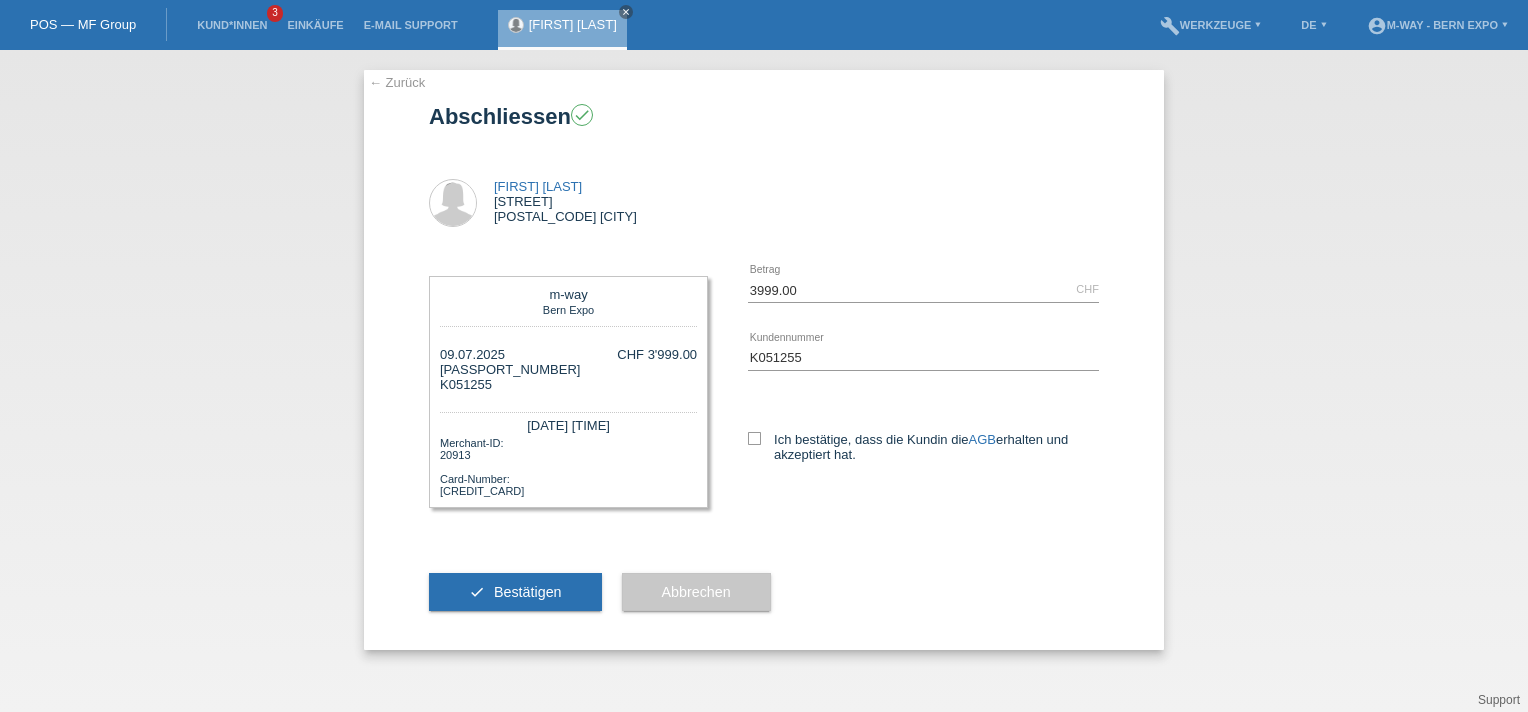 scroll, scrollTop: 0, scrollLeft: 0, axis: both 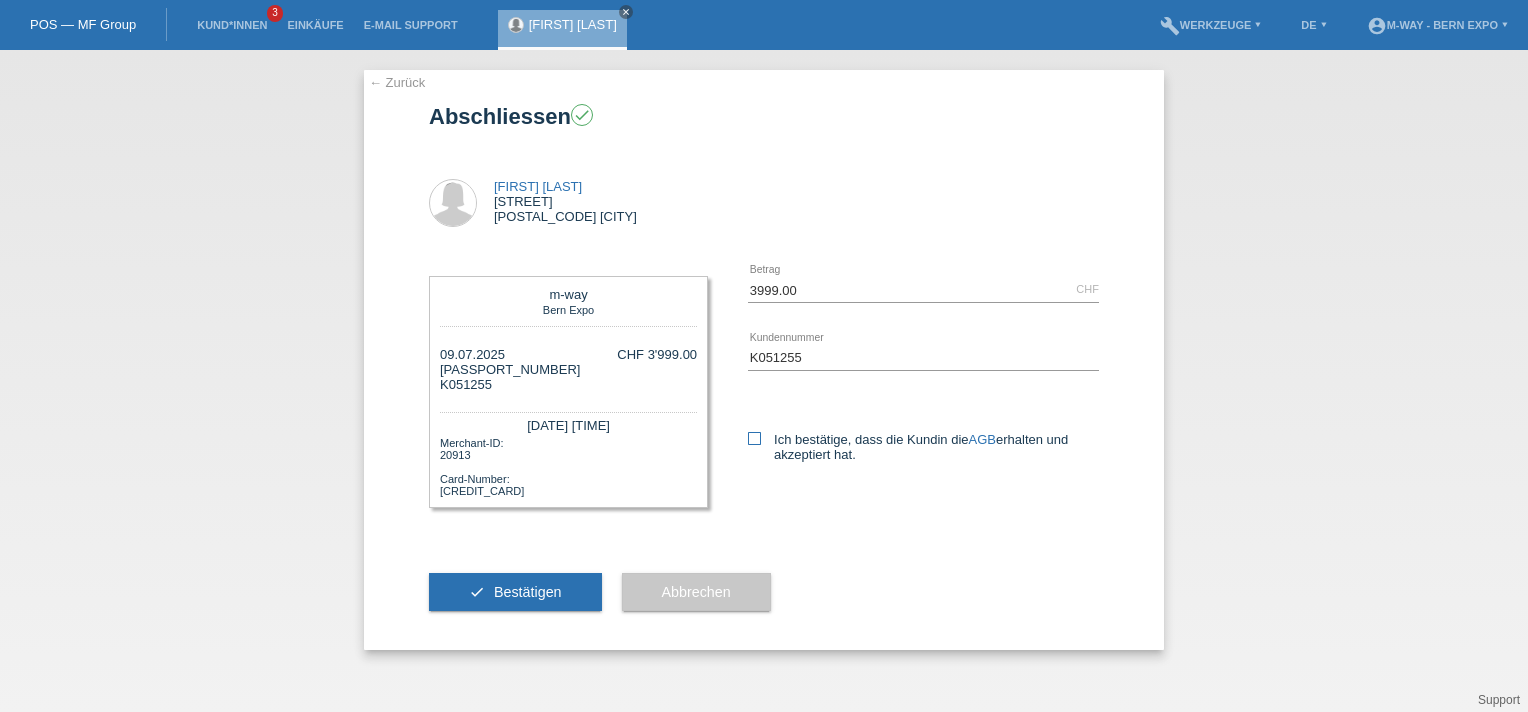 click at bounding box center [754, 438] 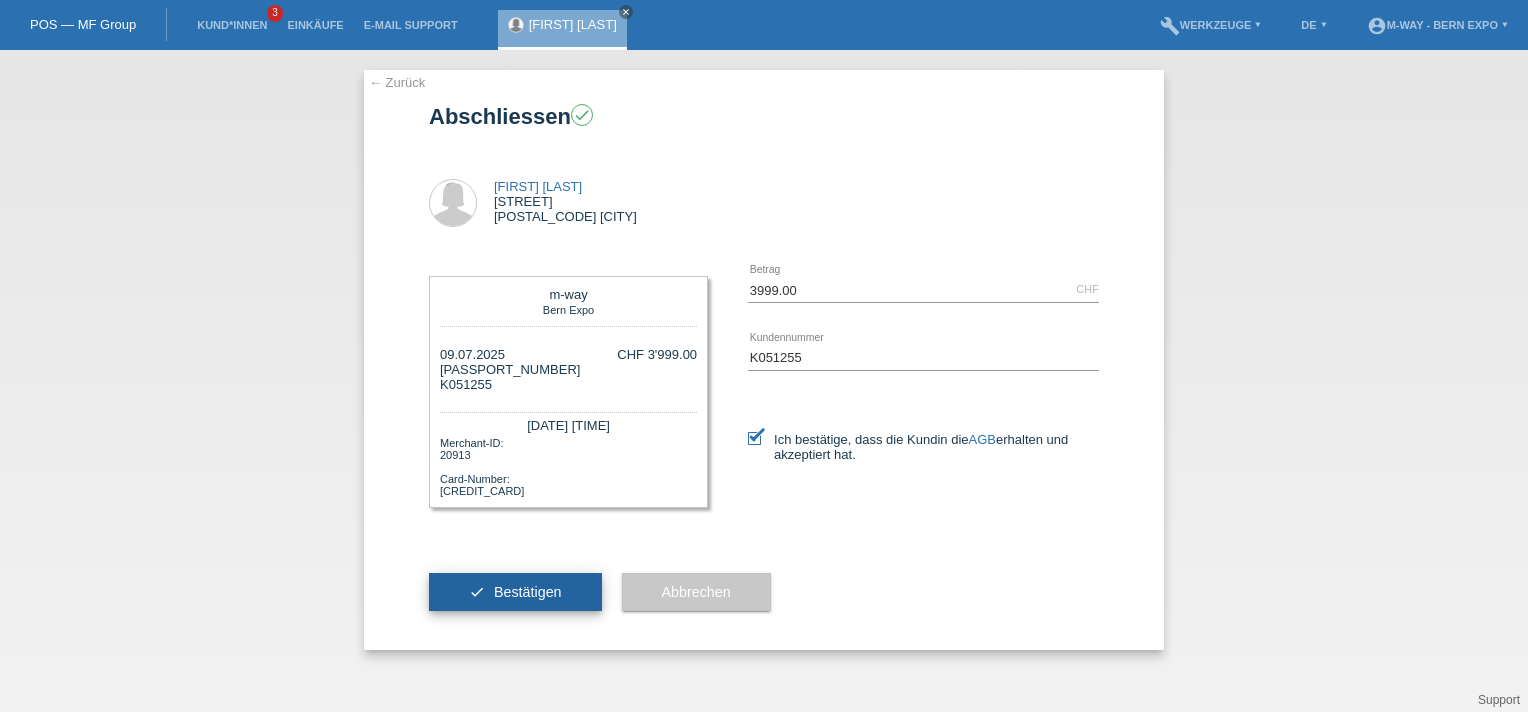 click on "Bestätigen" at bounding box center (528, 592) 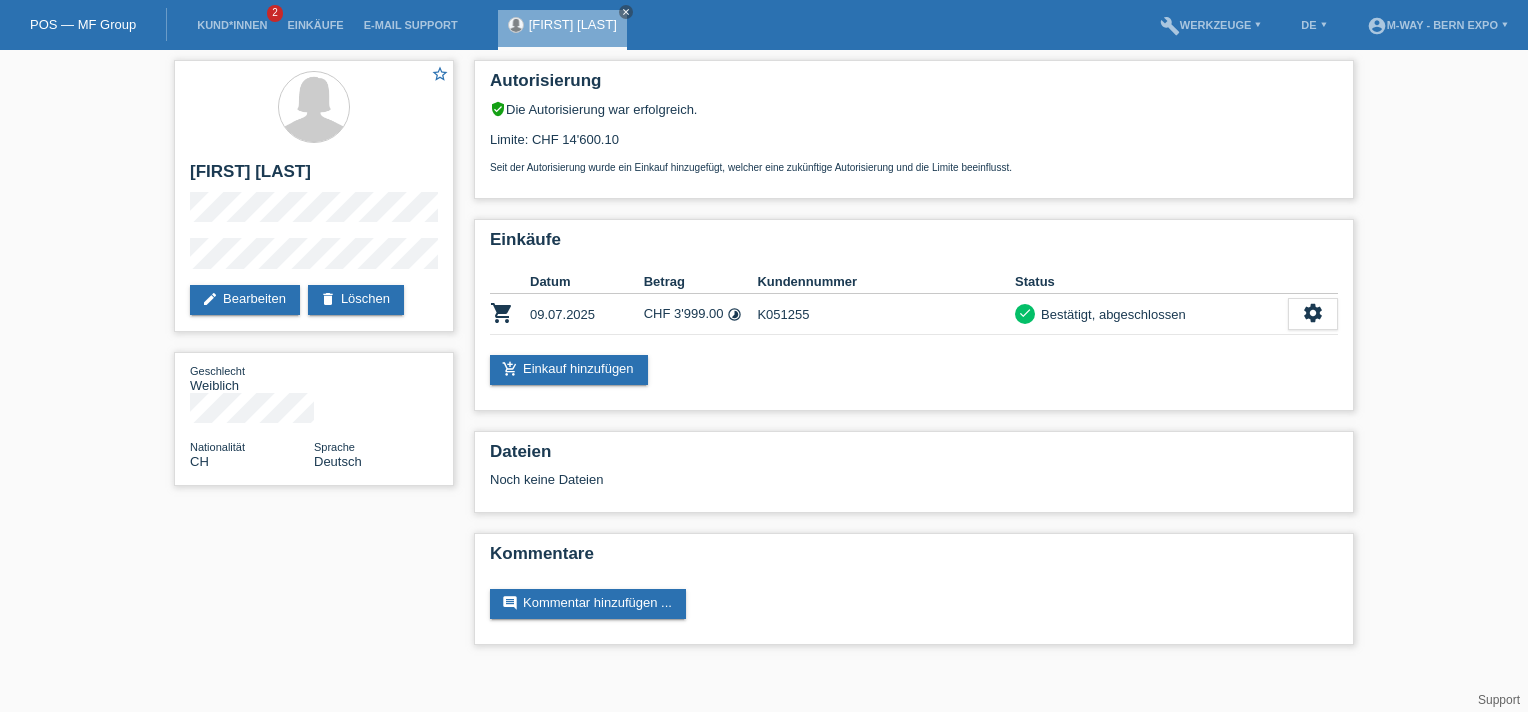 scroll, scrollTop: 0, scrollLeft: 0, axis: both 